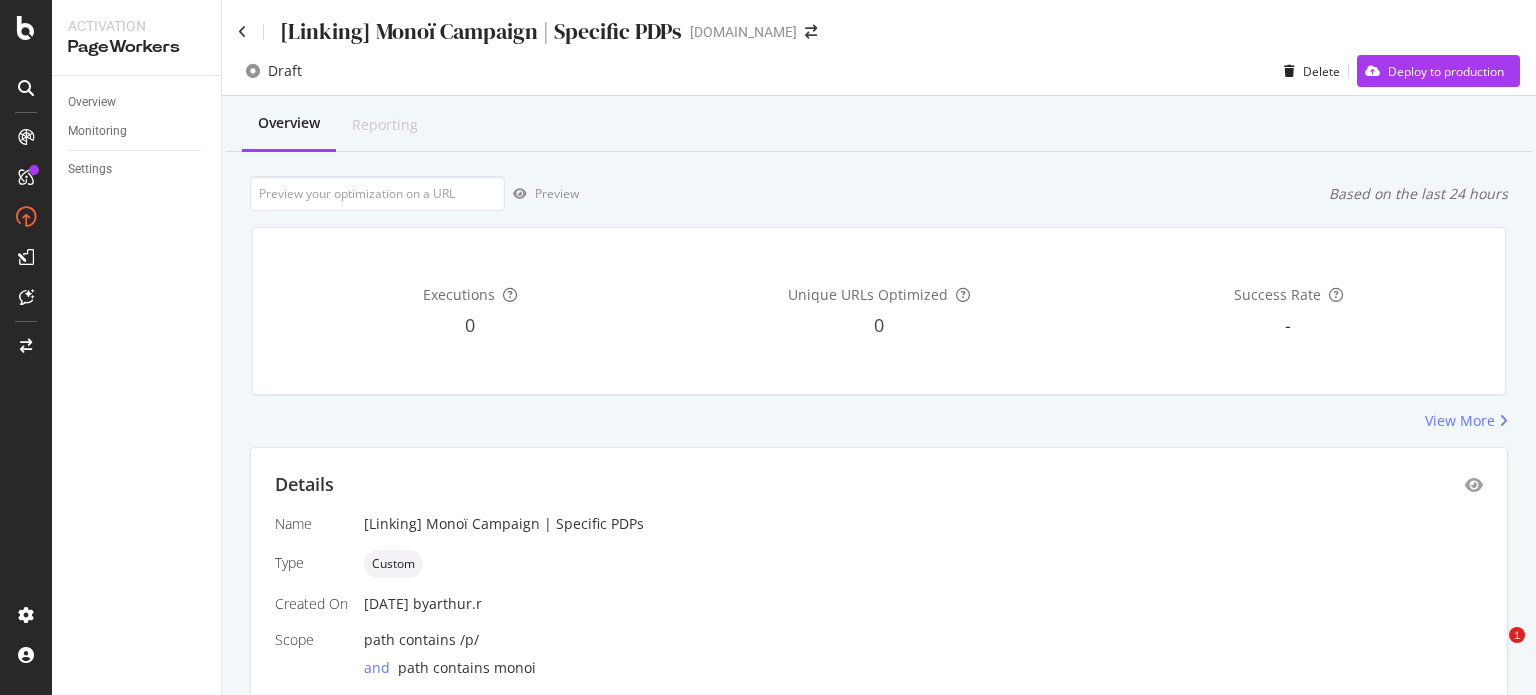 scroll, scrollTop: 0, scrollLeft: 0, axis: both 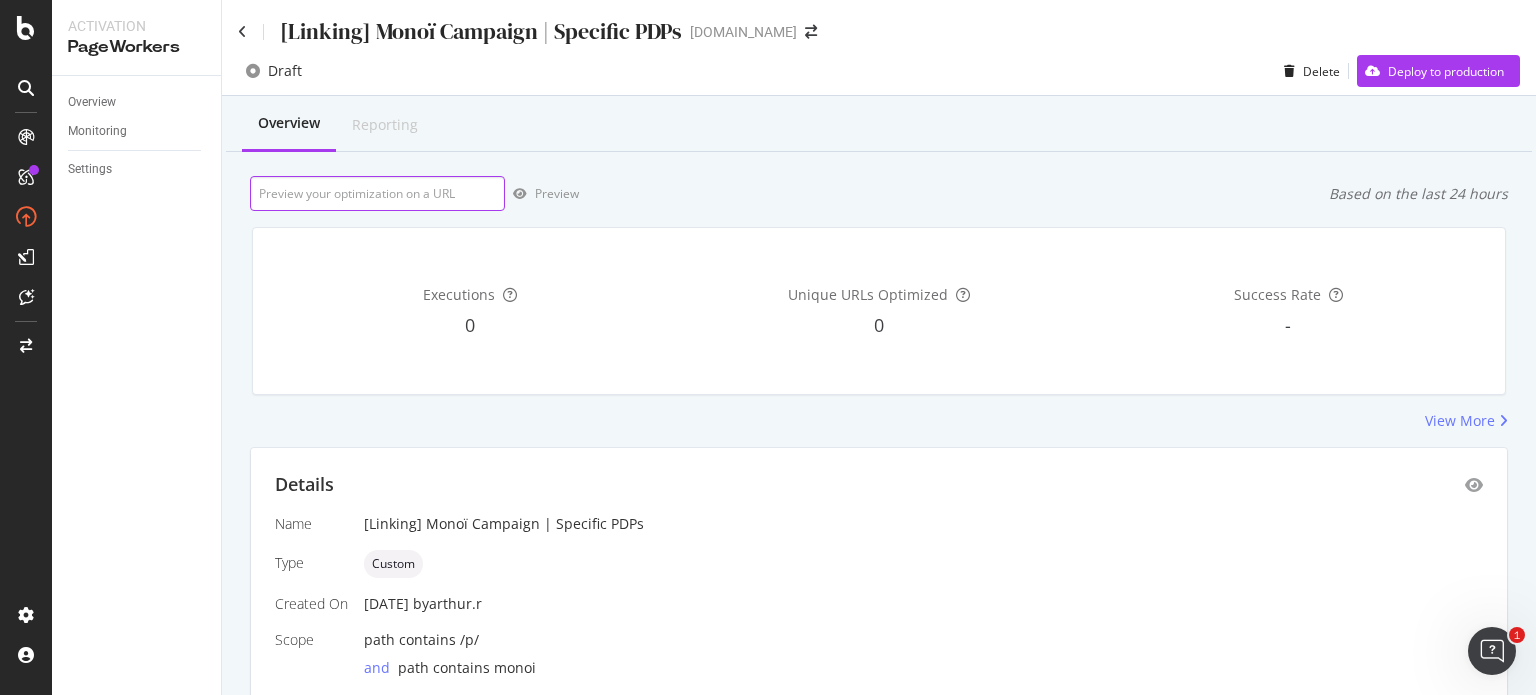 click at bounding box center (377, 193) 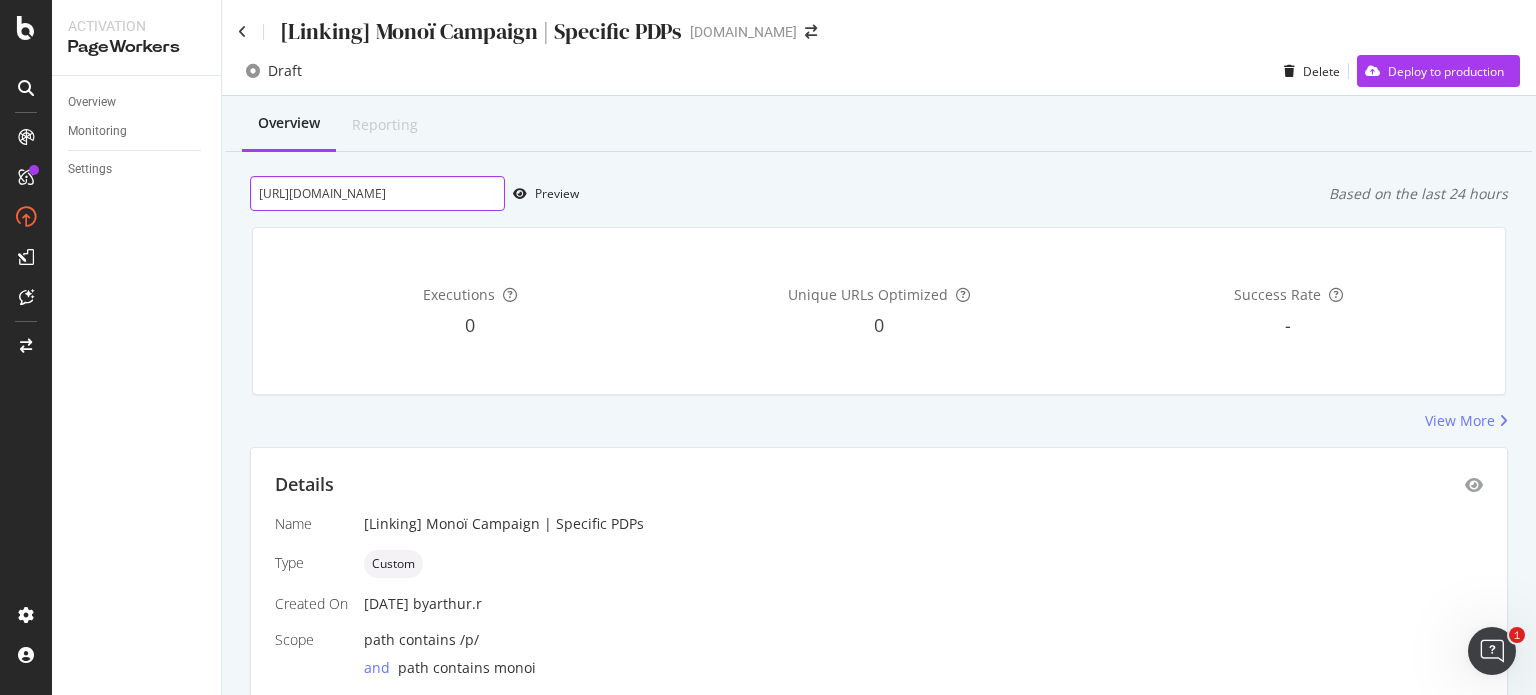 scroll, scrollTop: 0, scrollLeft: 466, axis: horizontal 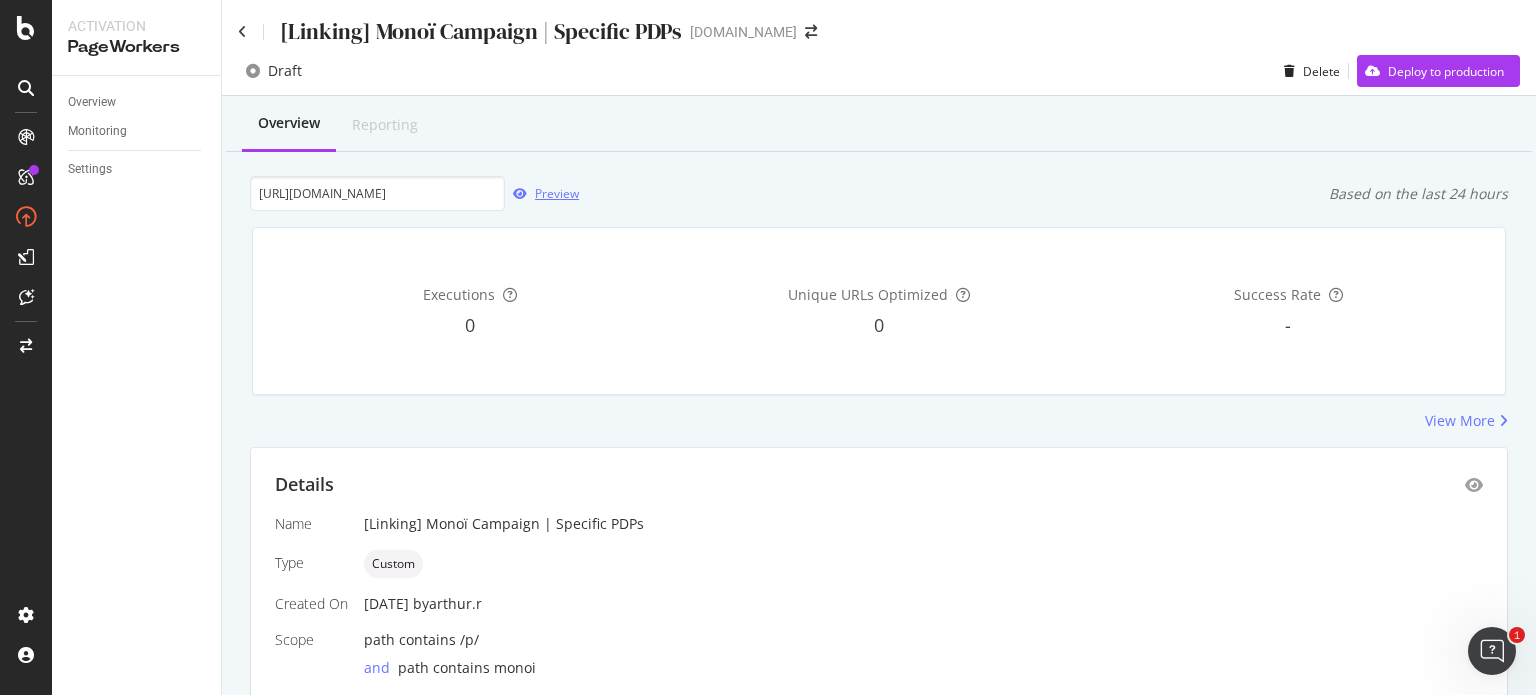 click on "Preview" at bounding box center [557, 193] 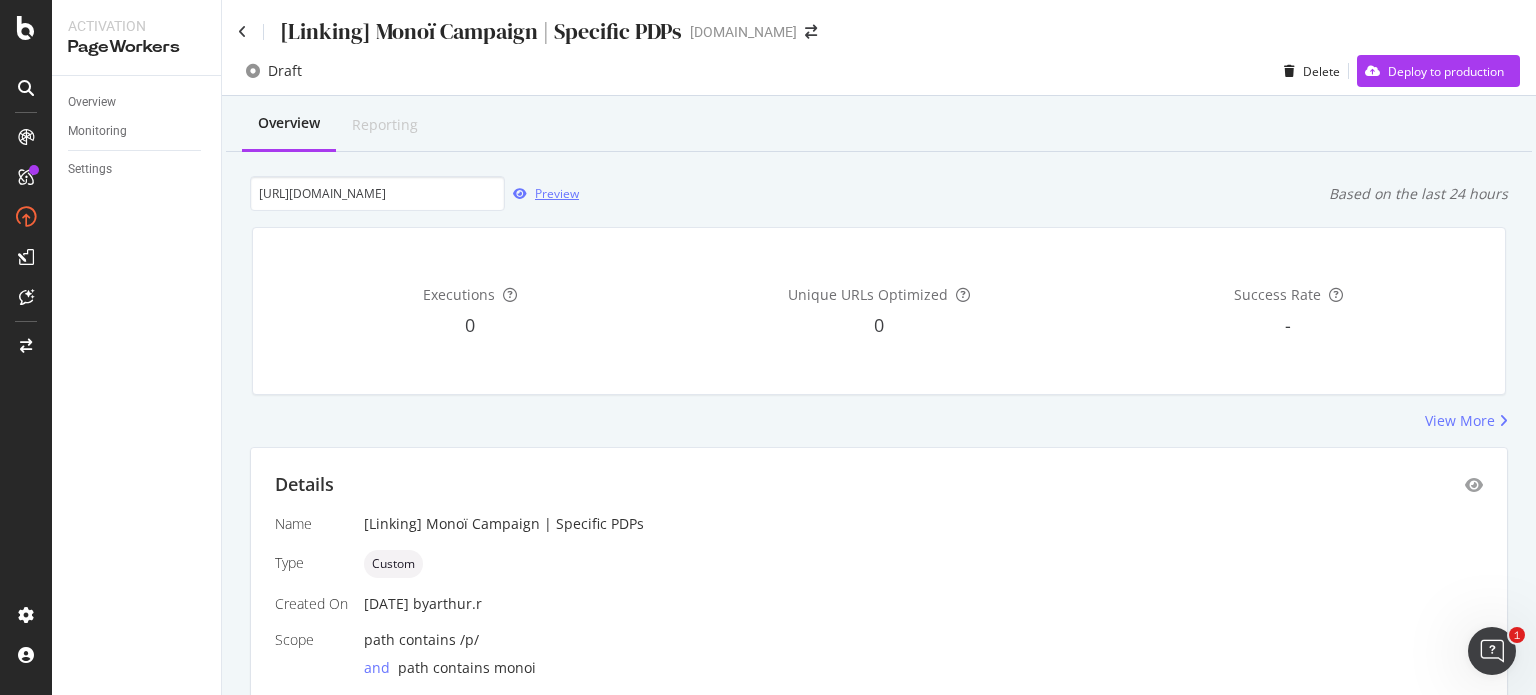 scroll, scrollTop: 0, scrollLeft: 0, axis: both 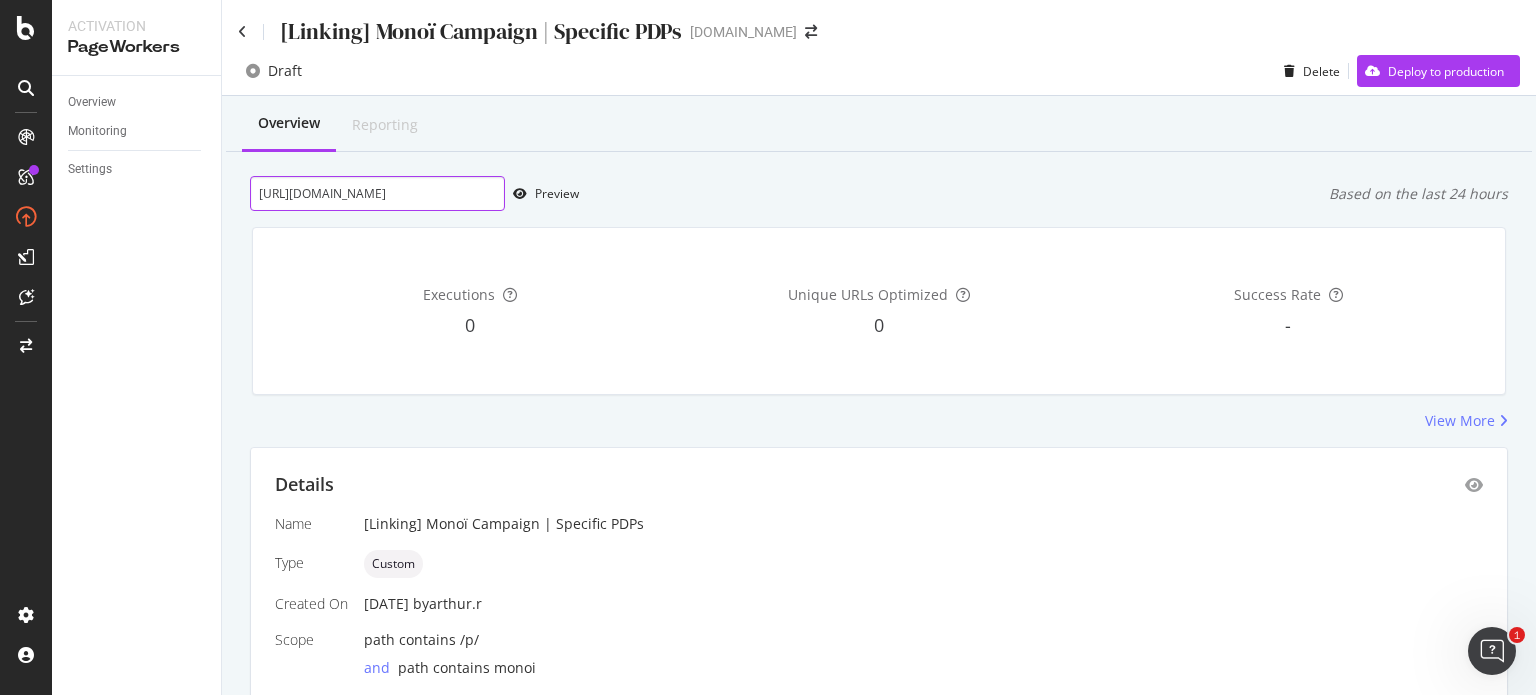 click on "https://www.yves-rocher.fr/cheveux/type-de-produit/masque-et-gommage/masque-cheveux-hydratant-3-en-1-monoi/p/92245" at bounding box center [377, 193] 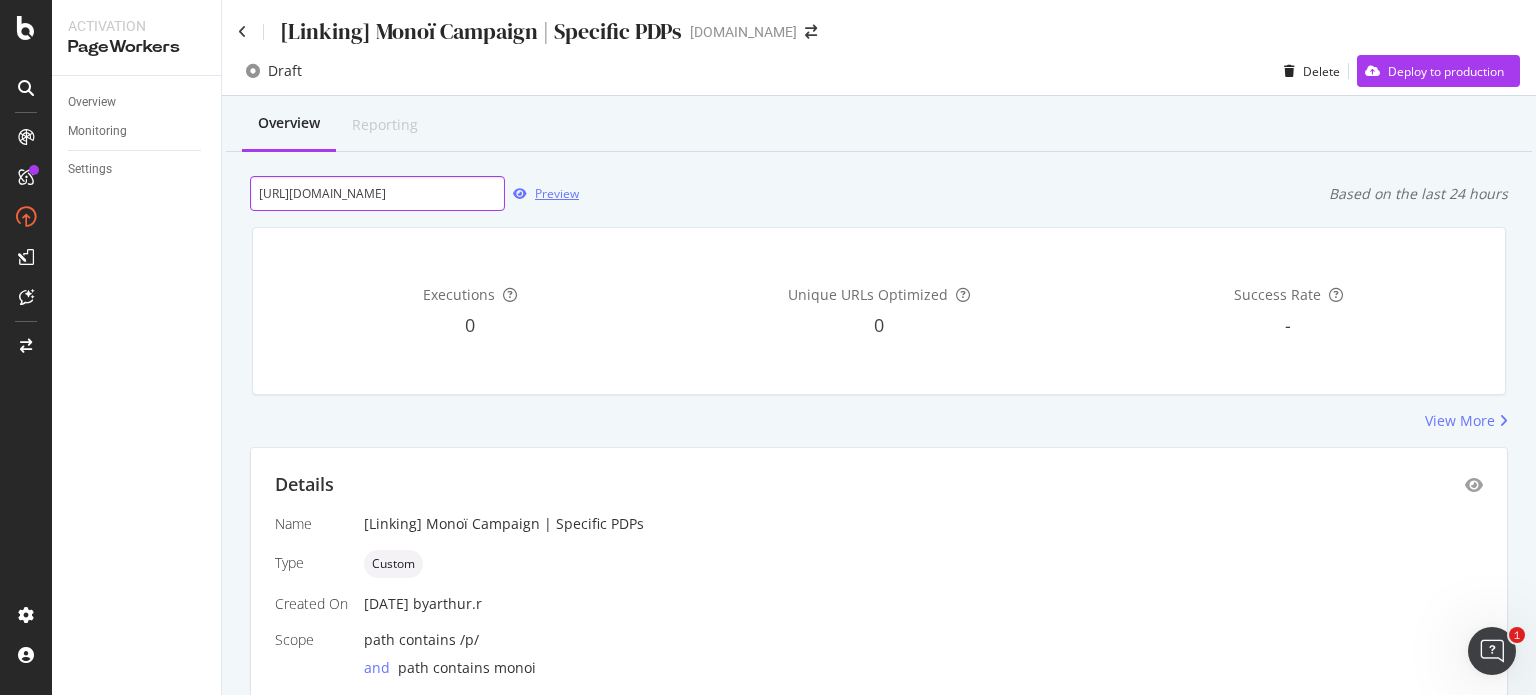 type on "https://www.yves-rocher.fr/parfum/parfum-femme/brume-parfumee/brume-parfumee-monoi/p/77807" 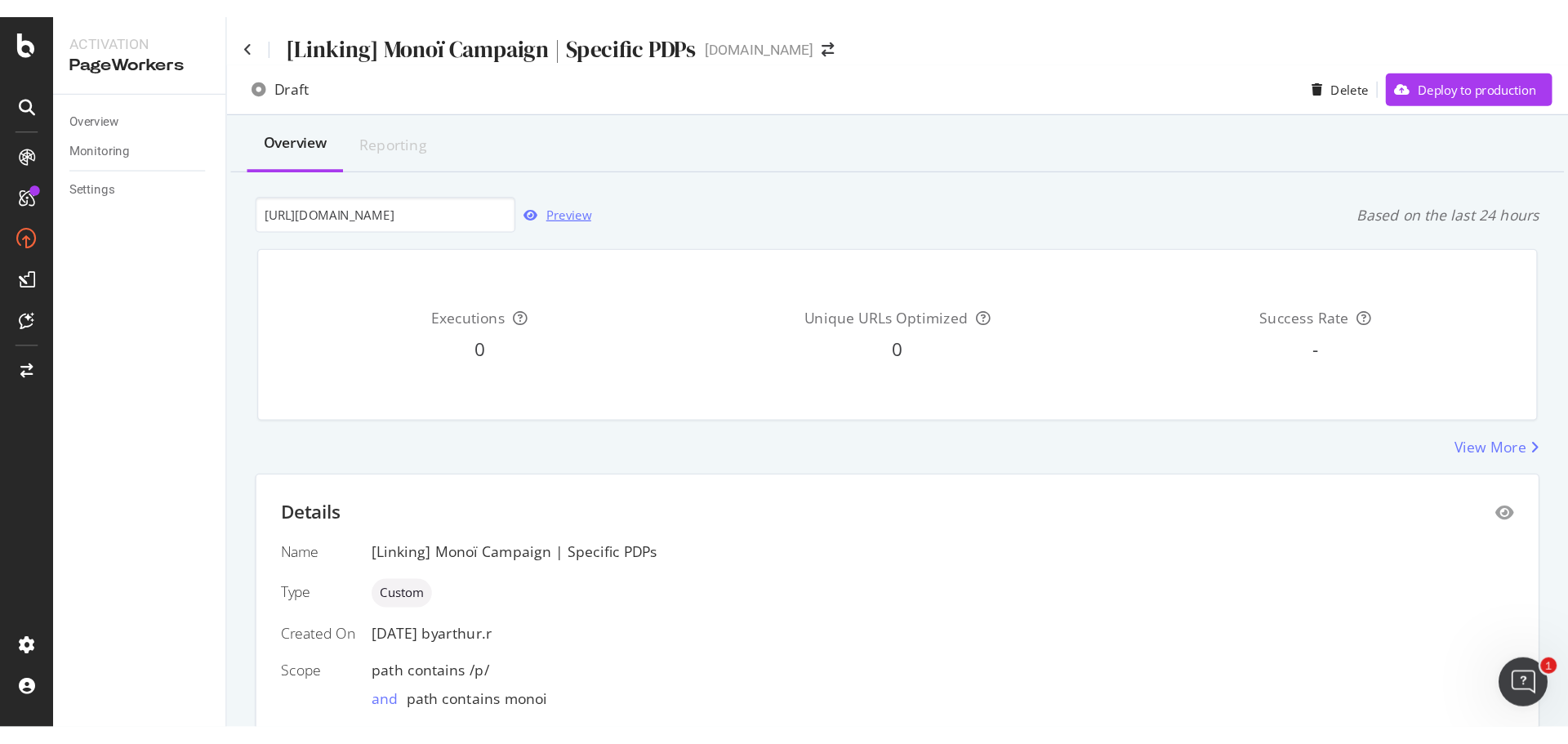 scroll, scrollTop: 0, scrollLeft: 0, axis: both 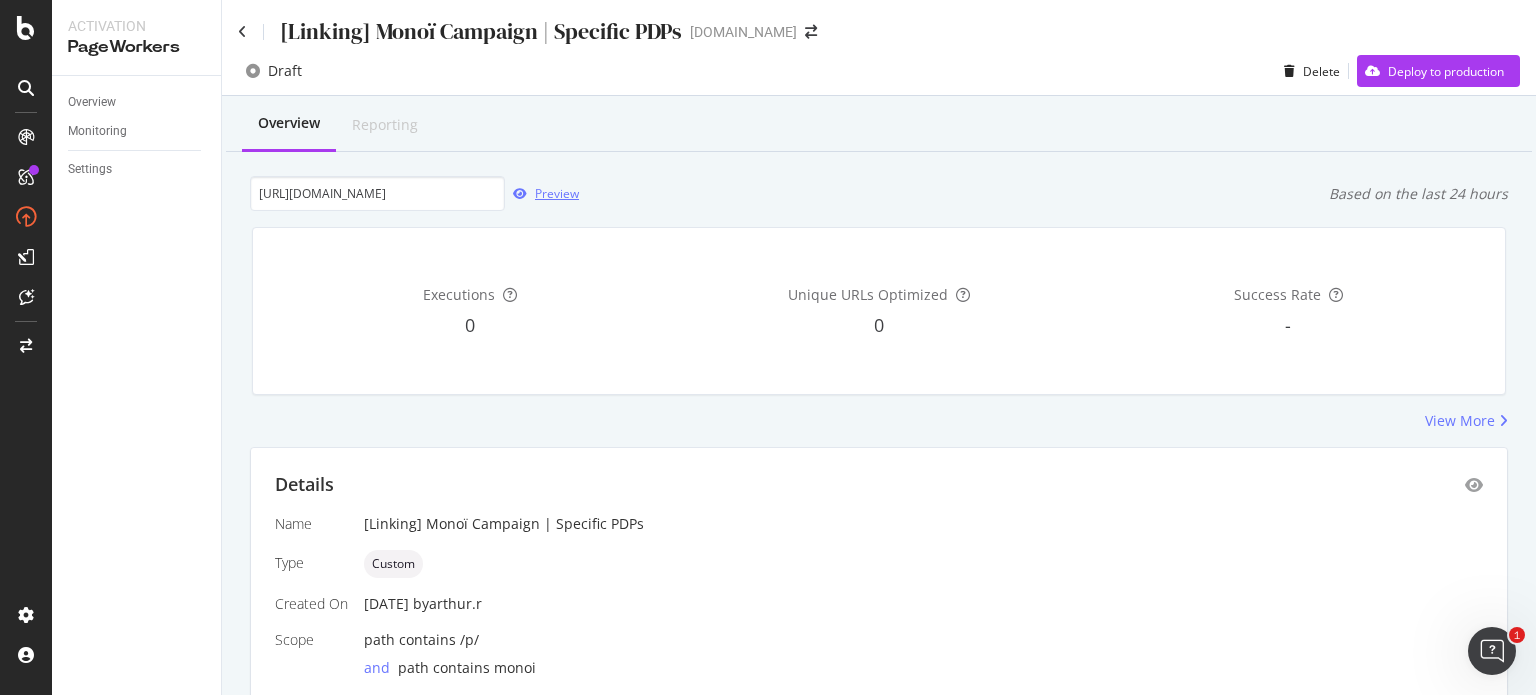 click on "Preview" at bounding box center (557, 193) 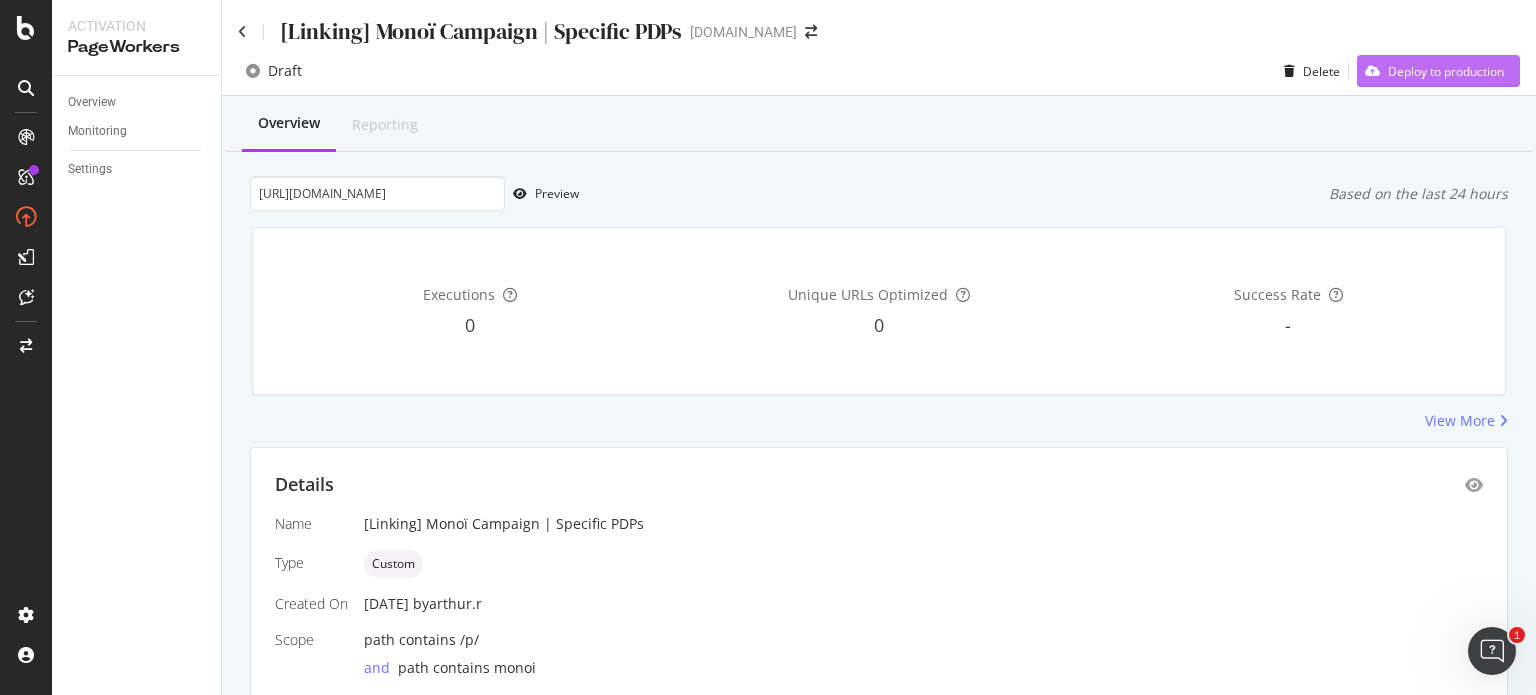 click on "Deploy to production" at bounding box center [1446, 71] 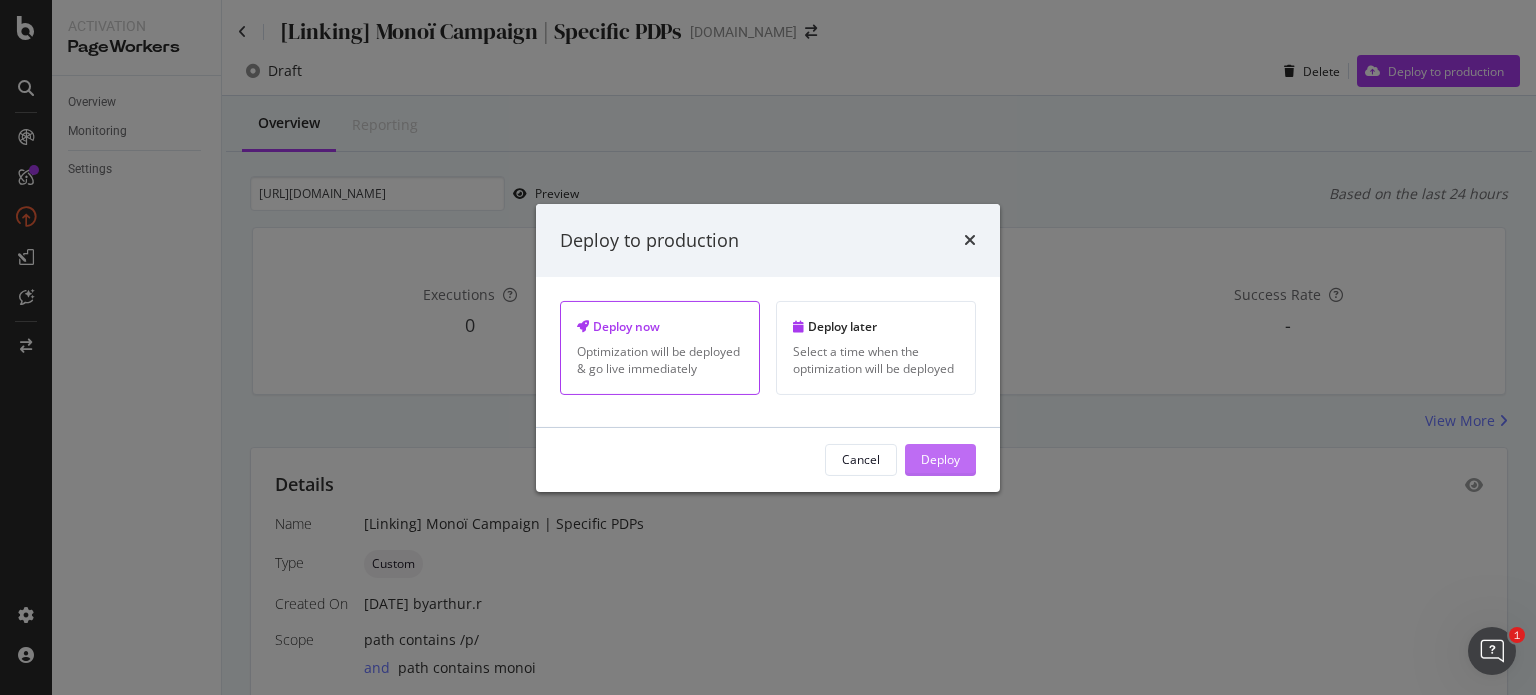 click on "Deploy" at bounding box center (940, 459) 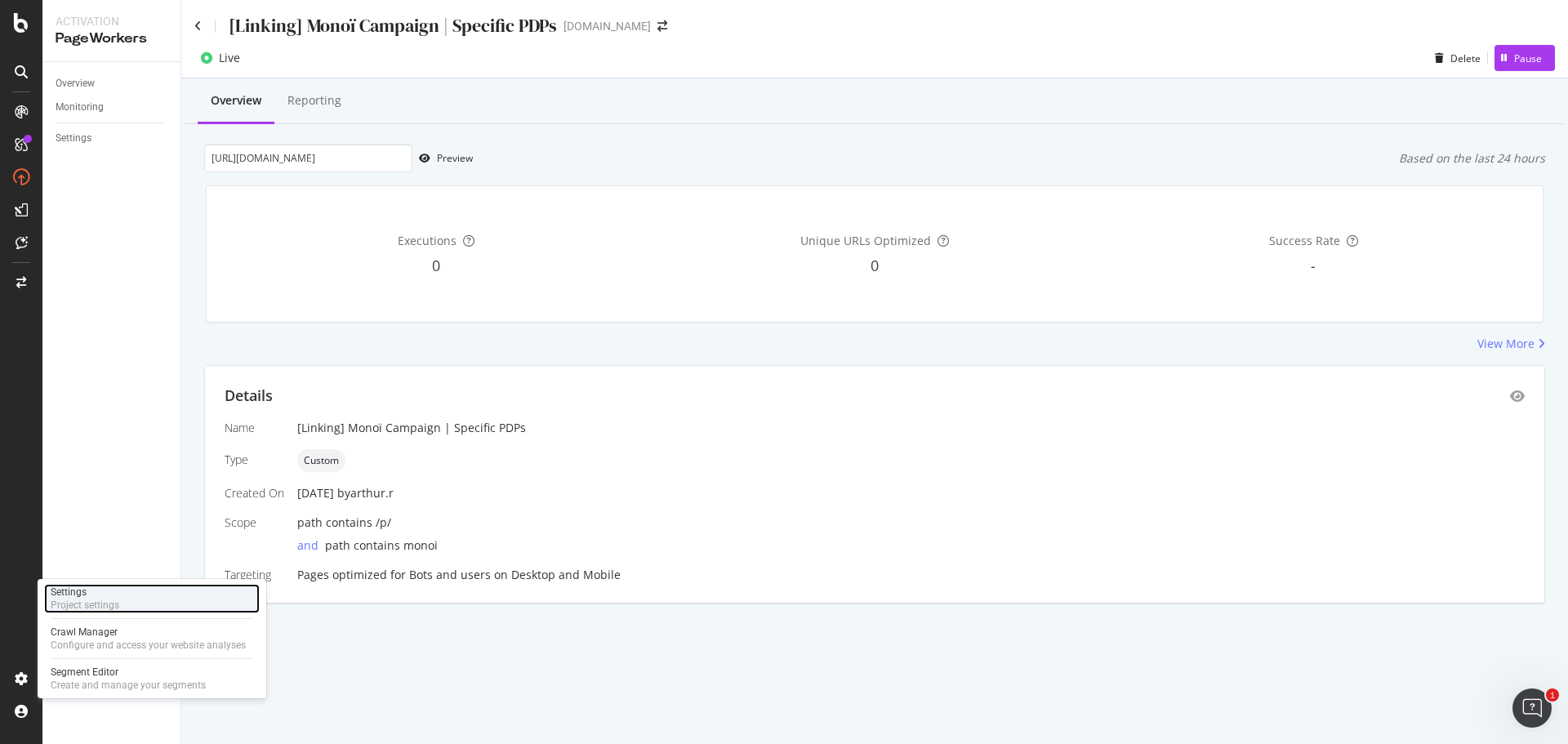 click on "Settings" at bounding box center (85, 592) 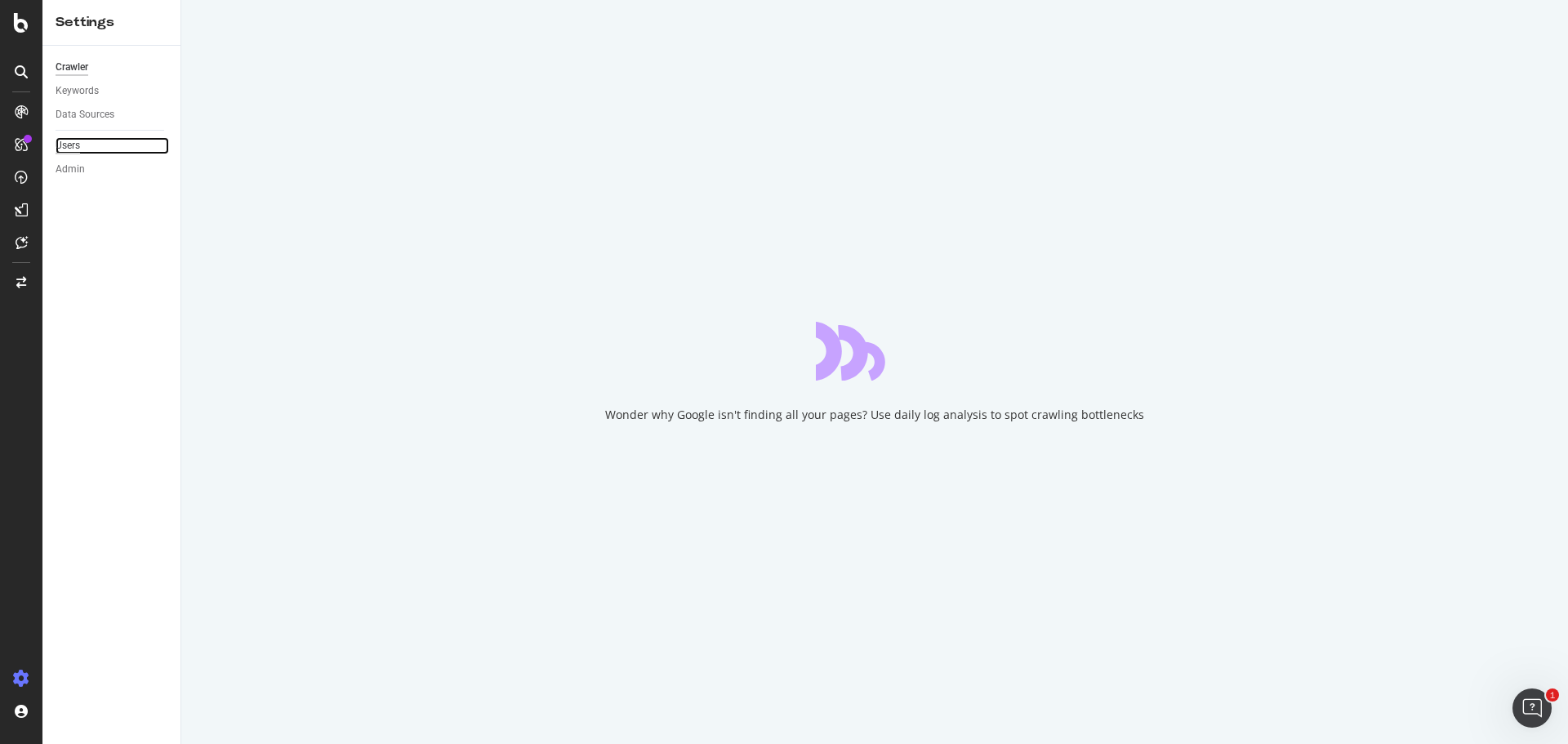 click on "Users" at bounding box center [68, 145] 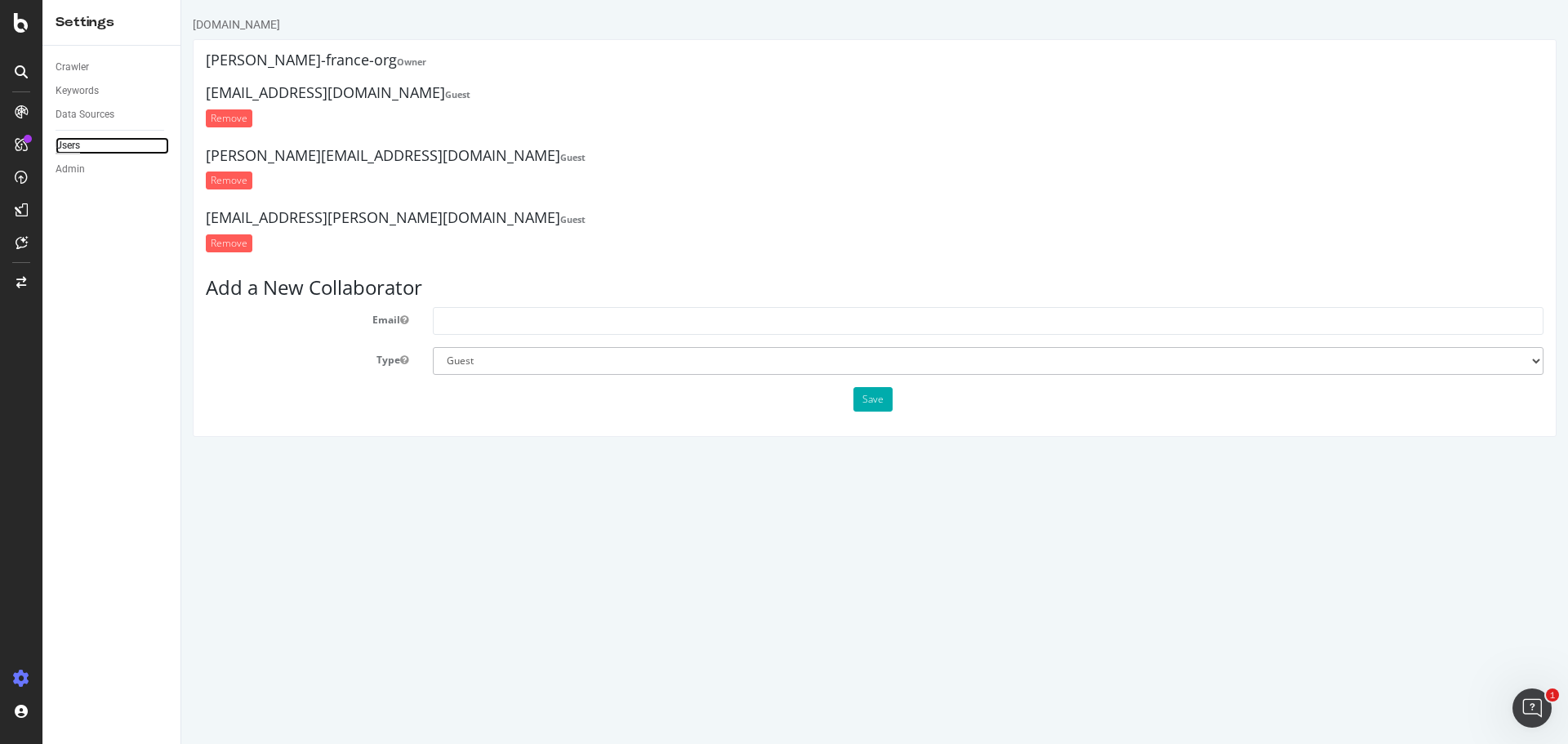 scroll, scrollTop: 0, scrollLeft: 0, axis: both 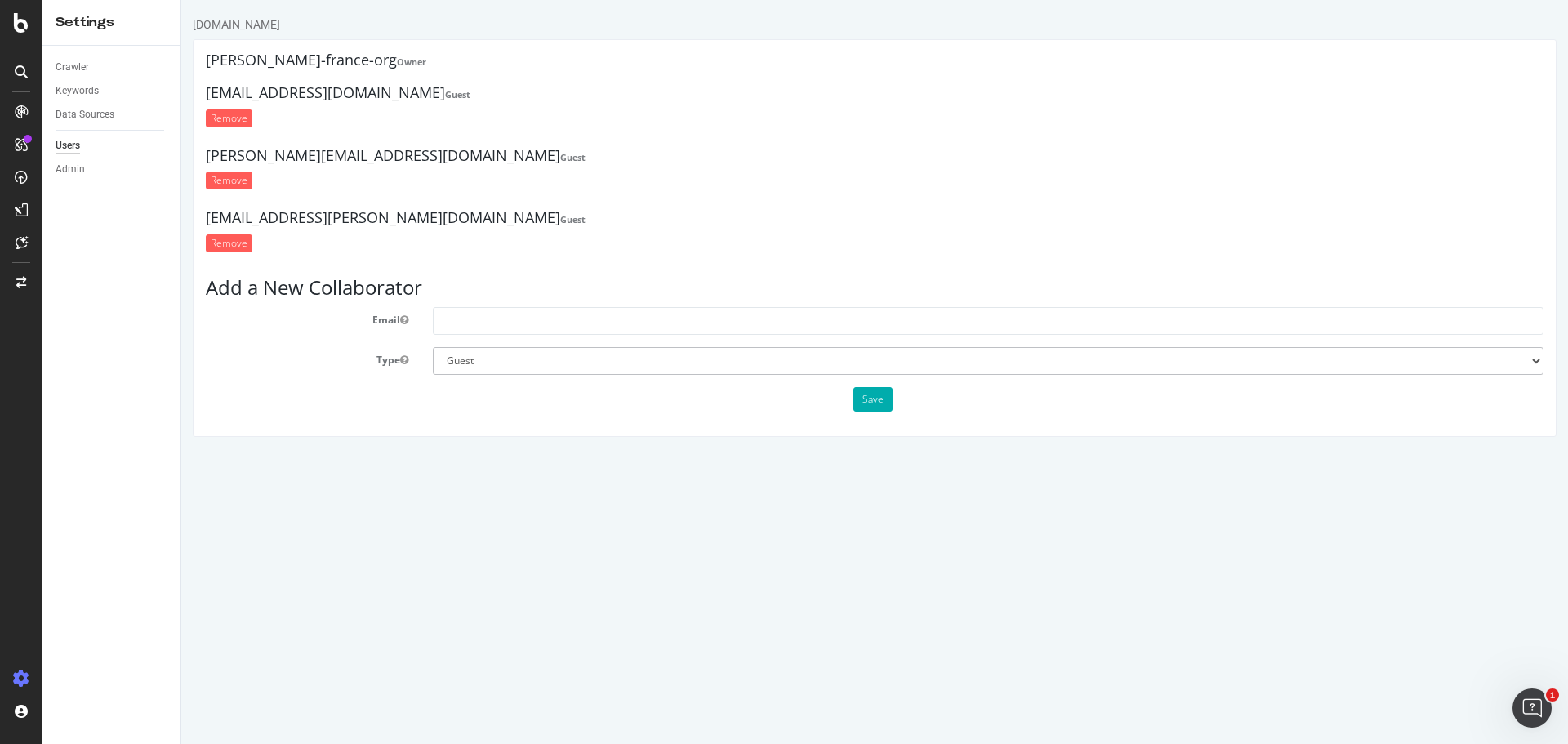 drag, startPoint x: 207, startPoint y: 91, endPoint x: 430, endPoint y: 91, distance: 223 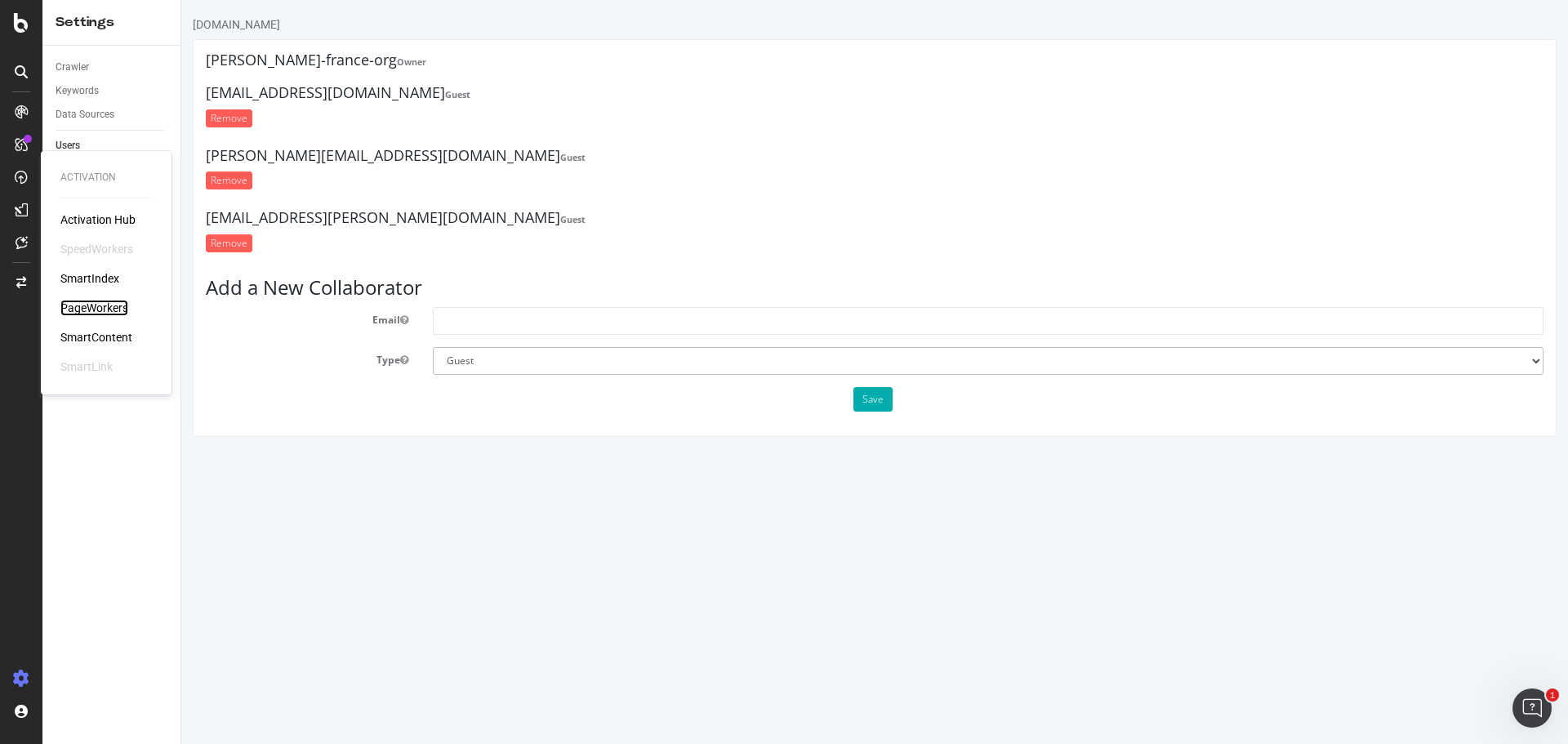 click on "PageWorkers" at bounding box center [94, 308] 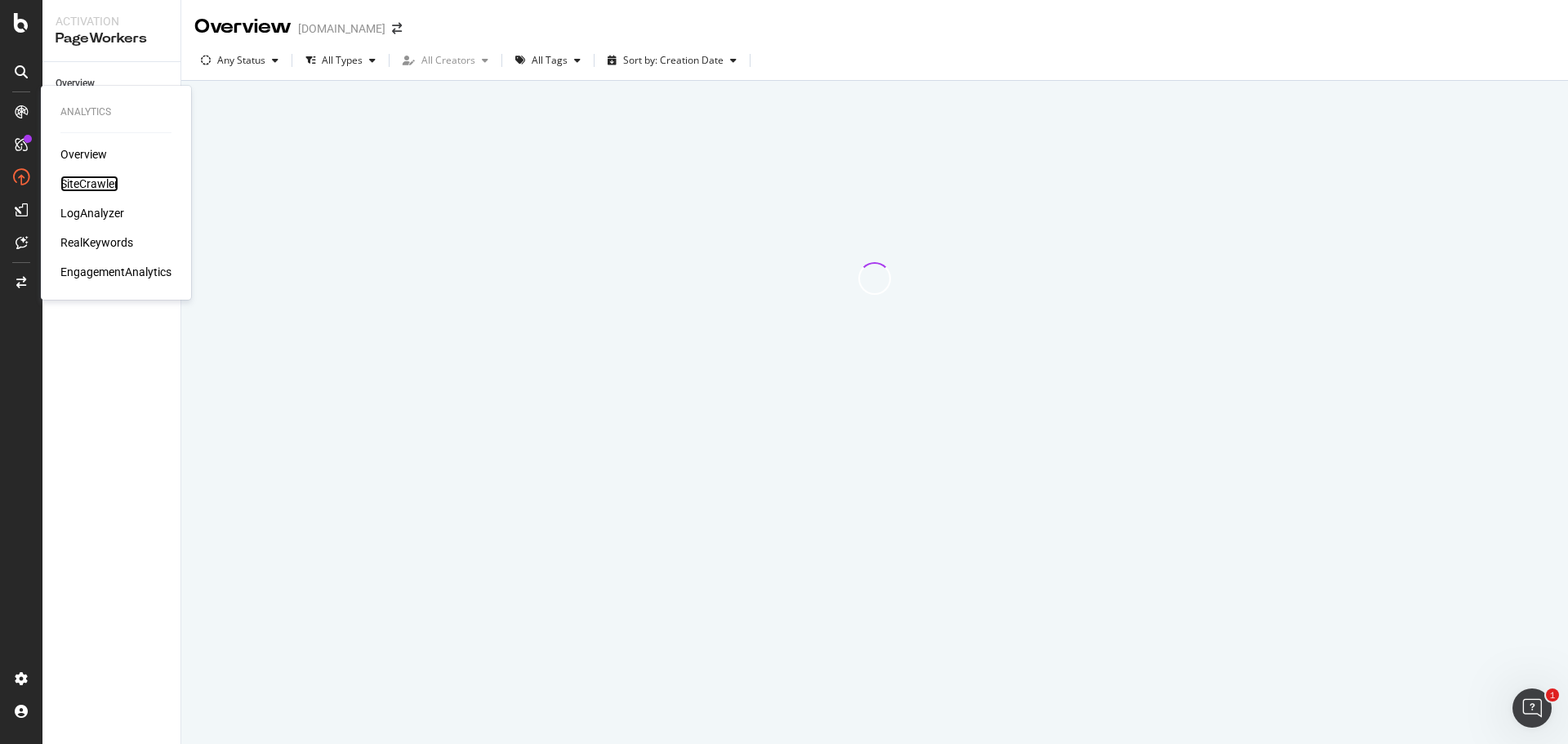 click on "SiteCrawler" at bounding box center [89, 184] 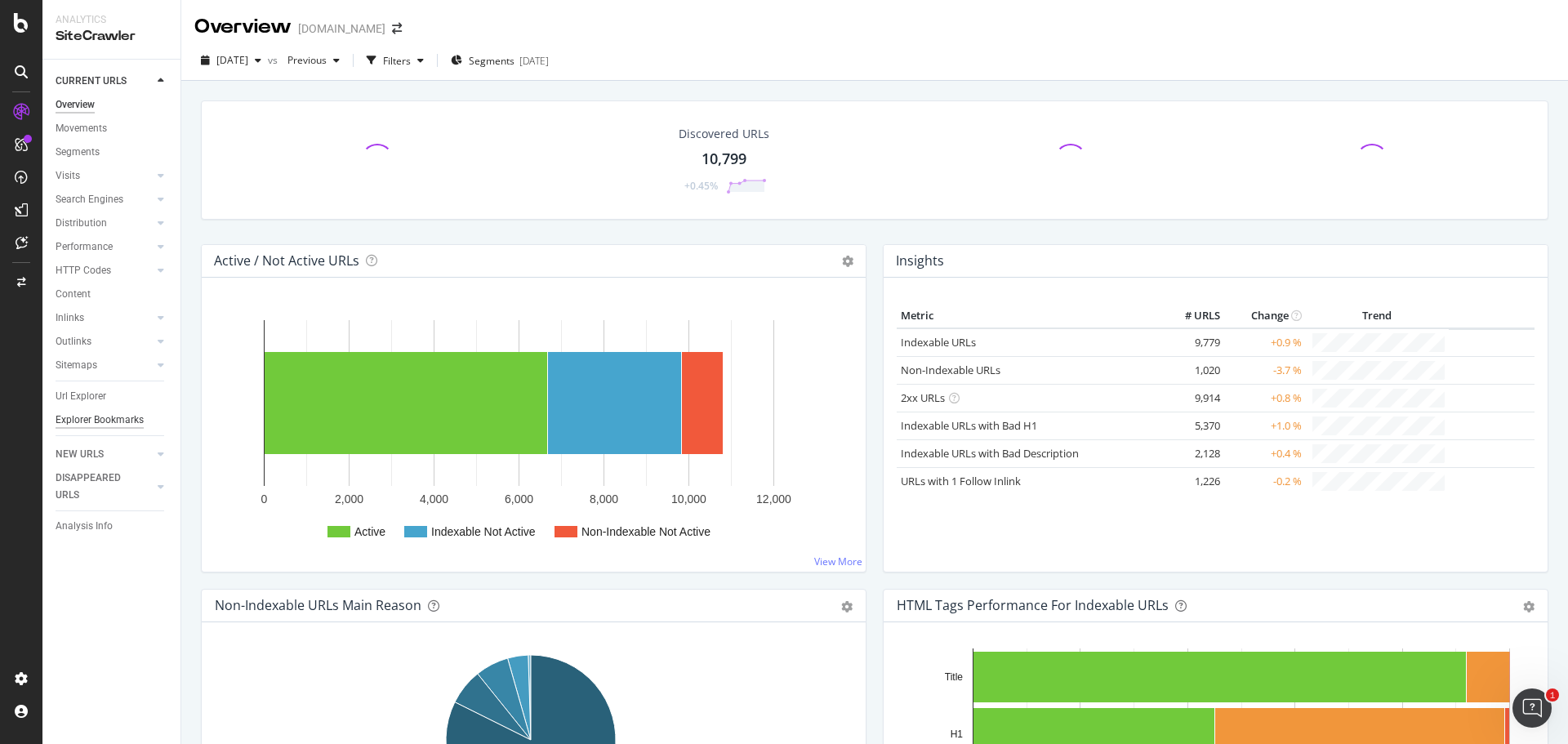 click on "Explorer Bookmarks" at bounding box center (100, 420) 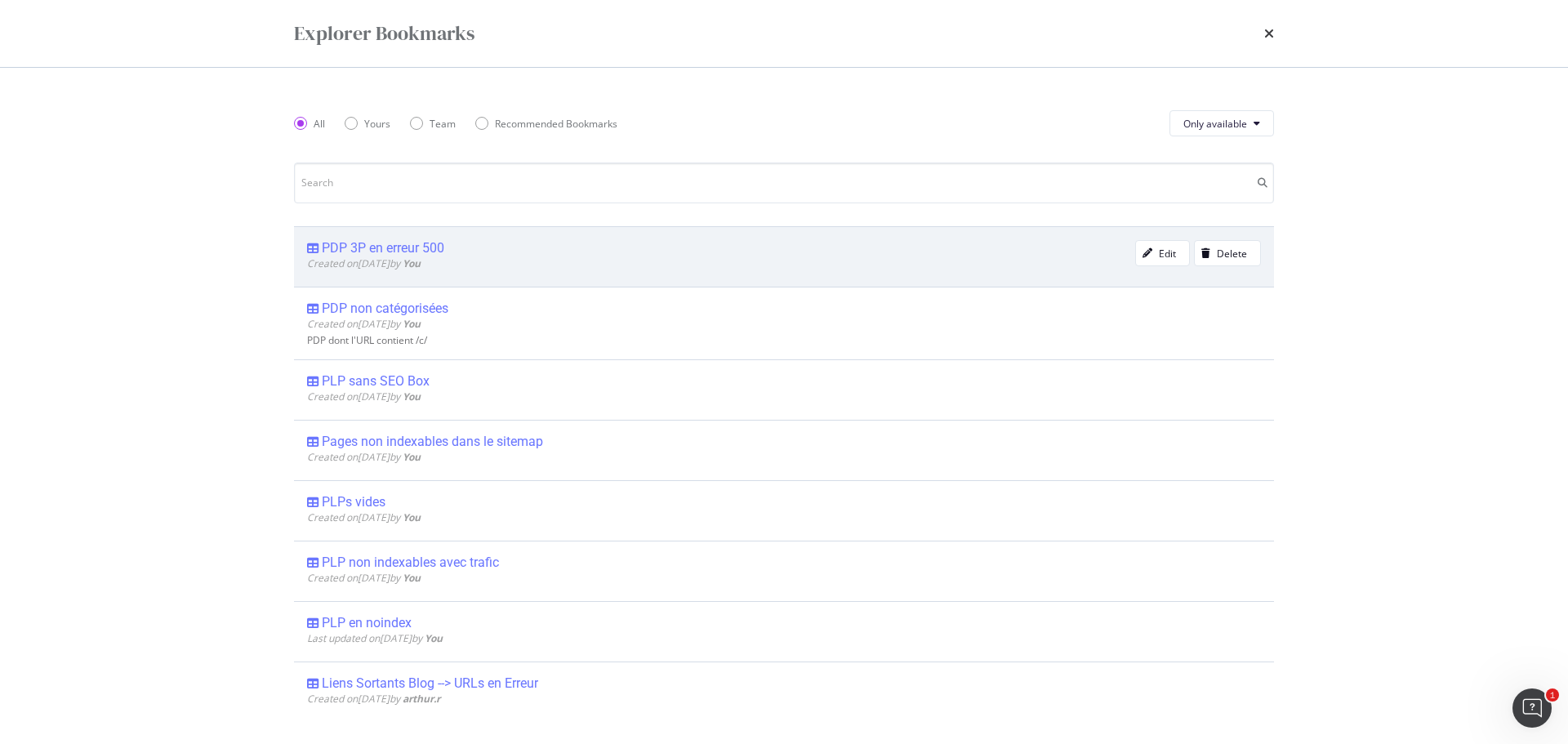 click on "PDP 3P en erreur 500" at bounding box center (383, 248) 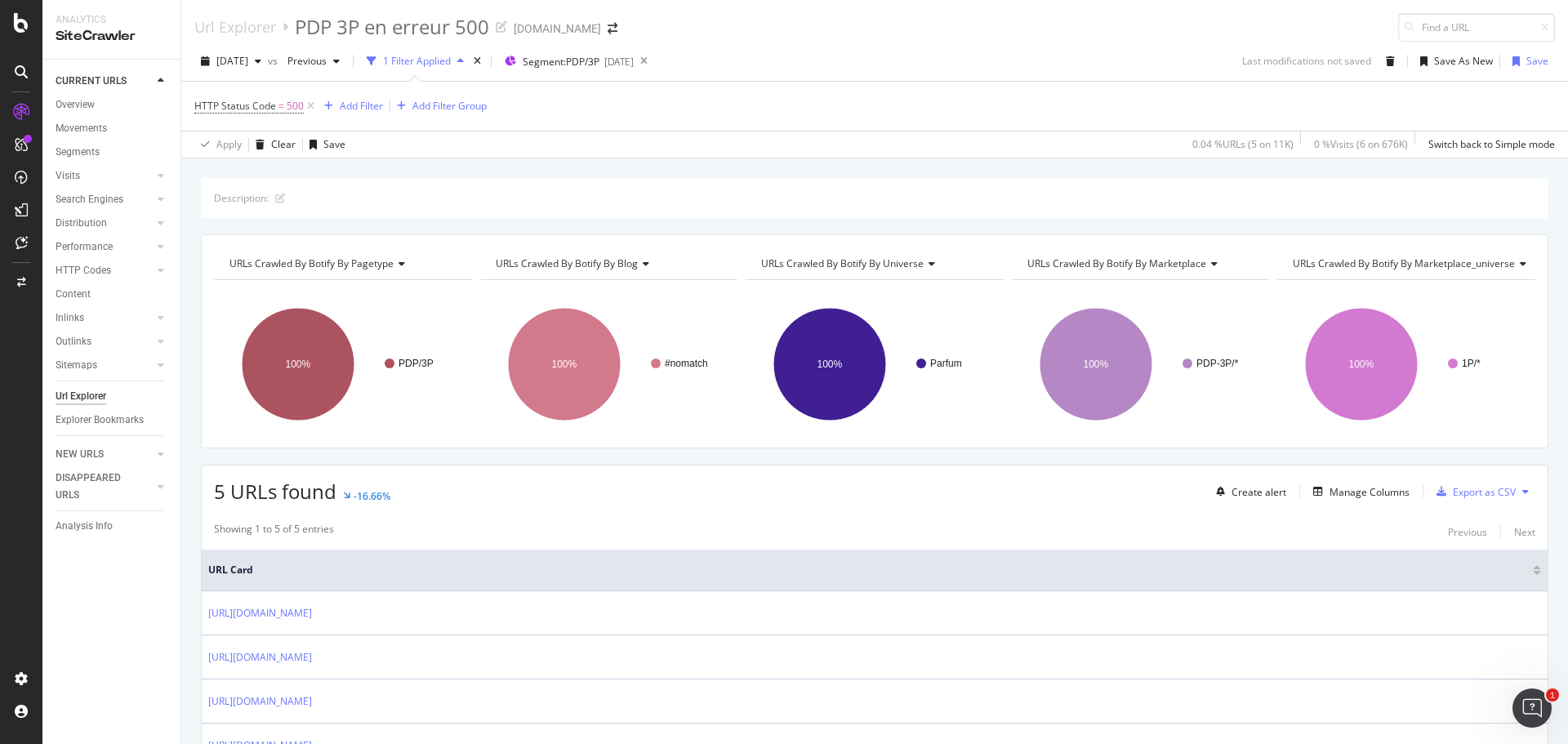 scroll, scrollTop: 162, scrollLeft: 0, axis: vertical 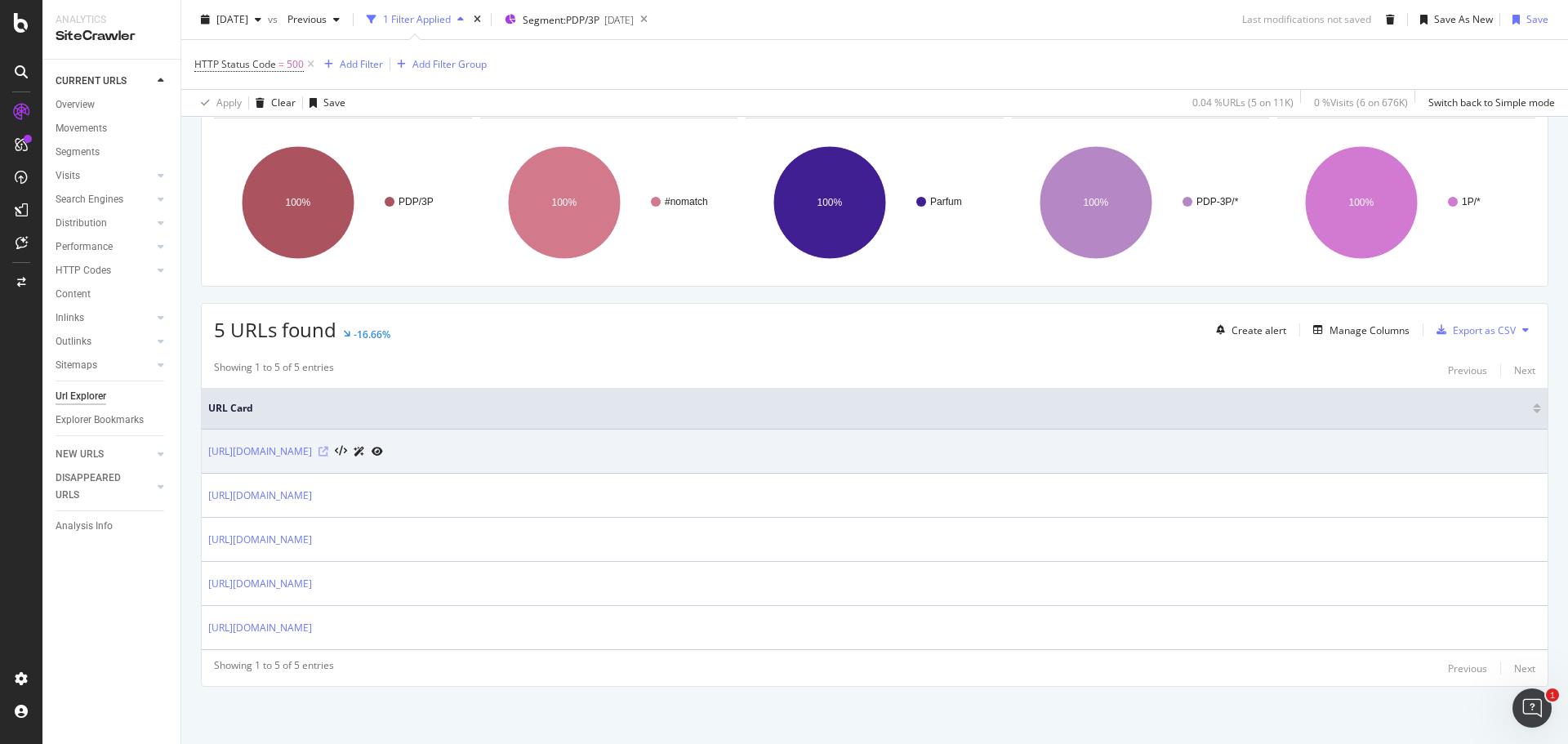 click at bounding box center [323, 452] 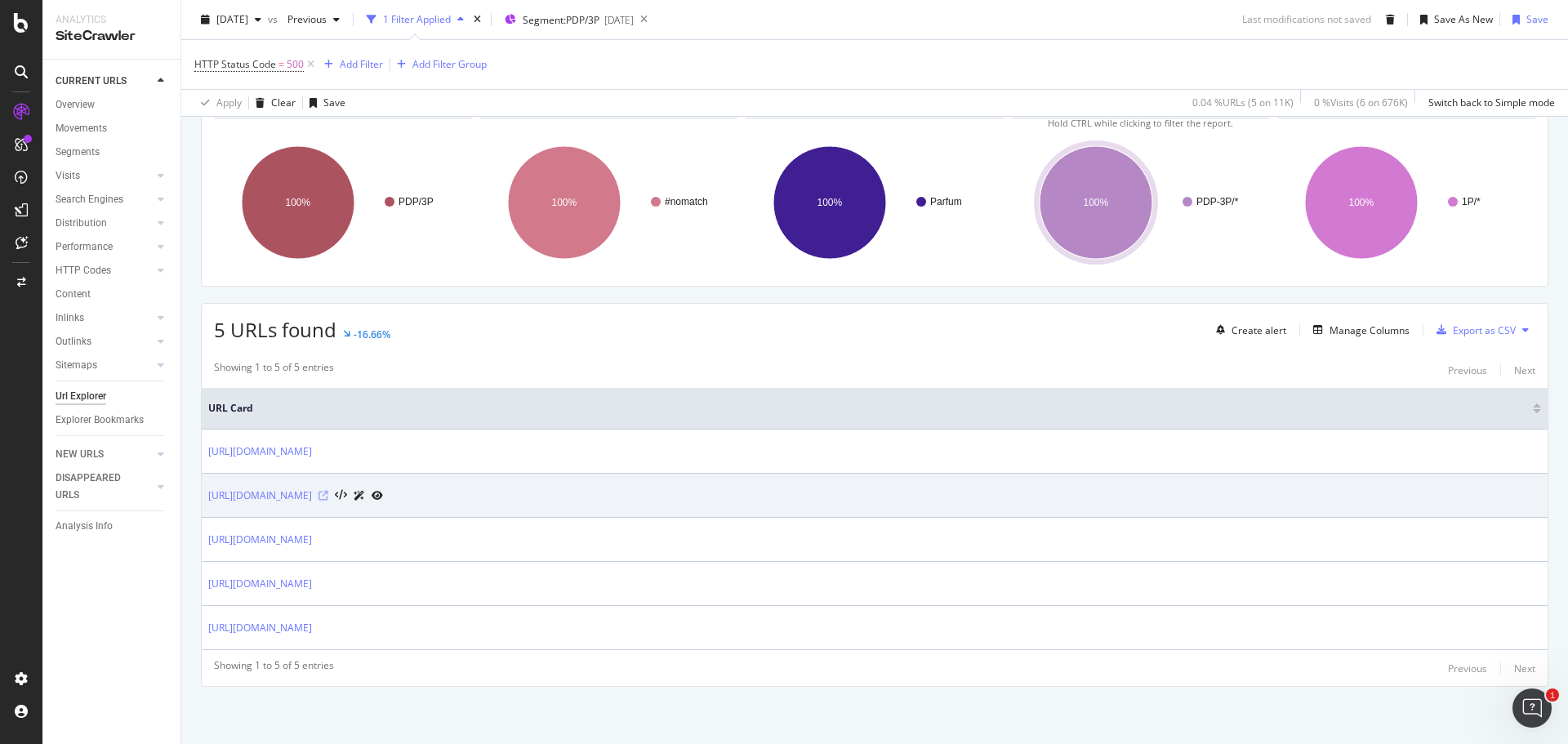 click at bounding box center (323, 496) 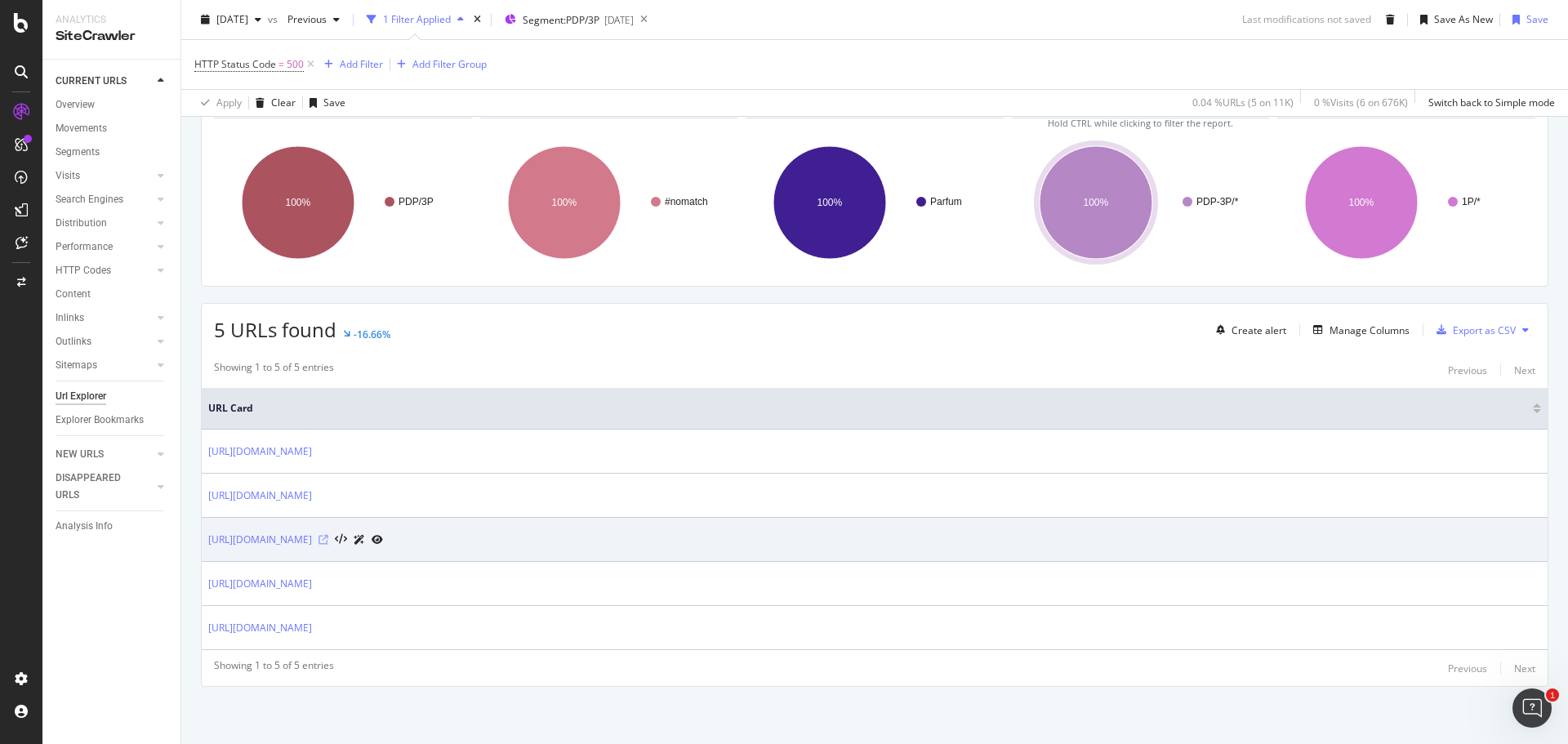 click at bounding box center (323, 540) 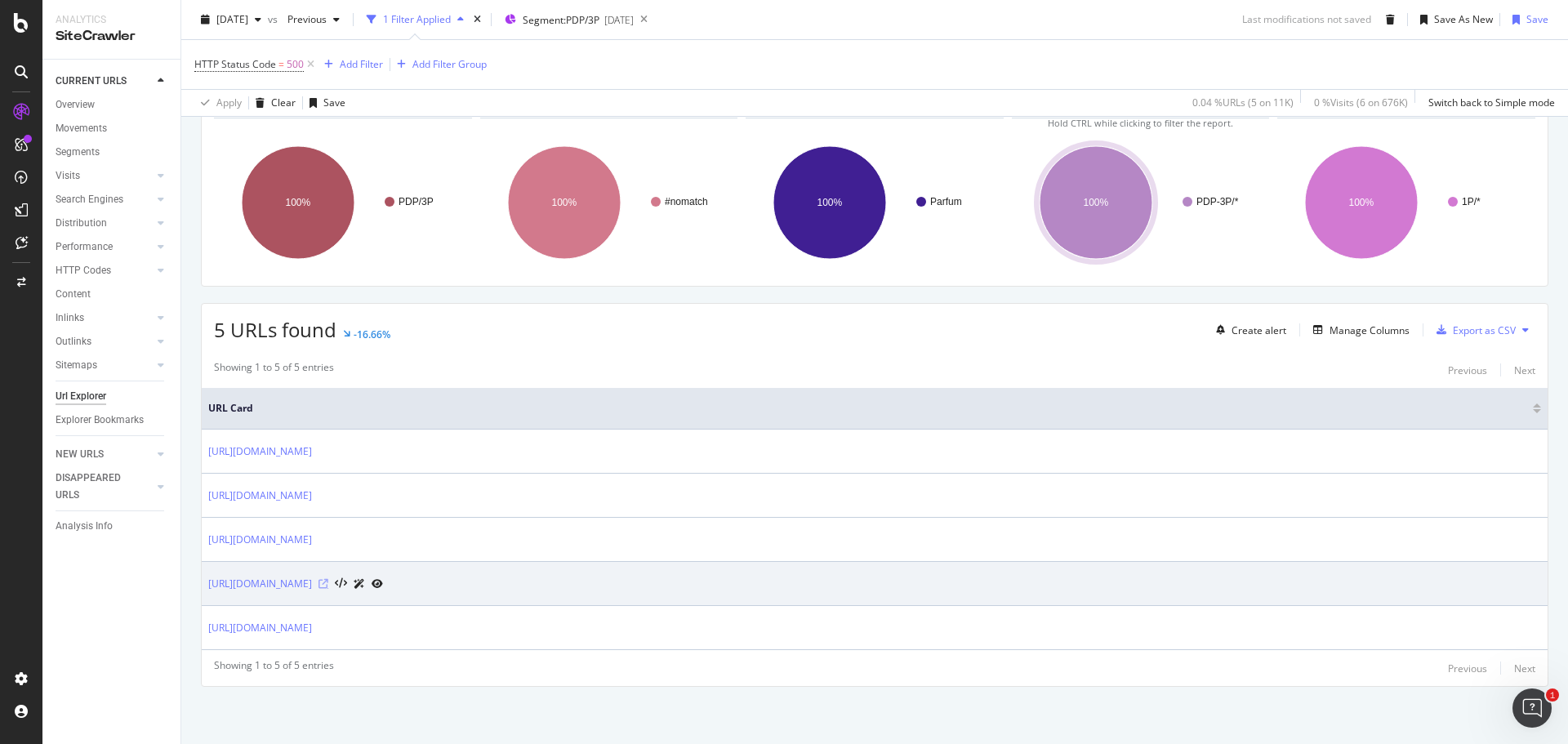 click at bounding box center [323, 584] 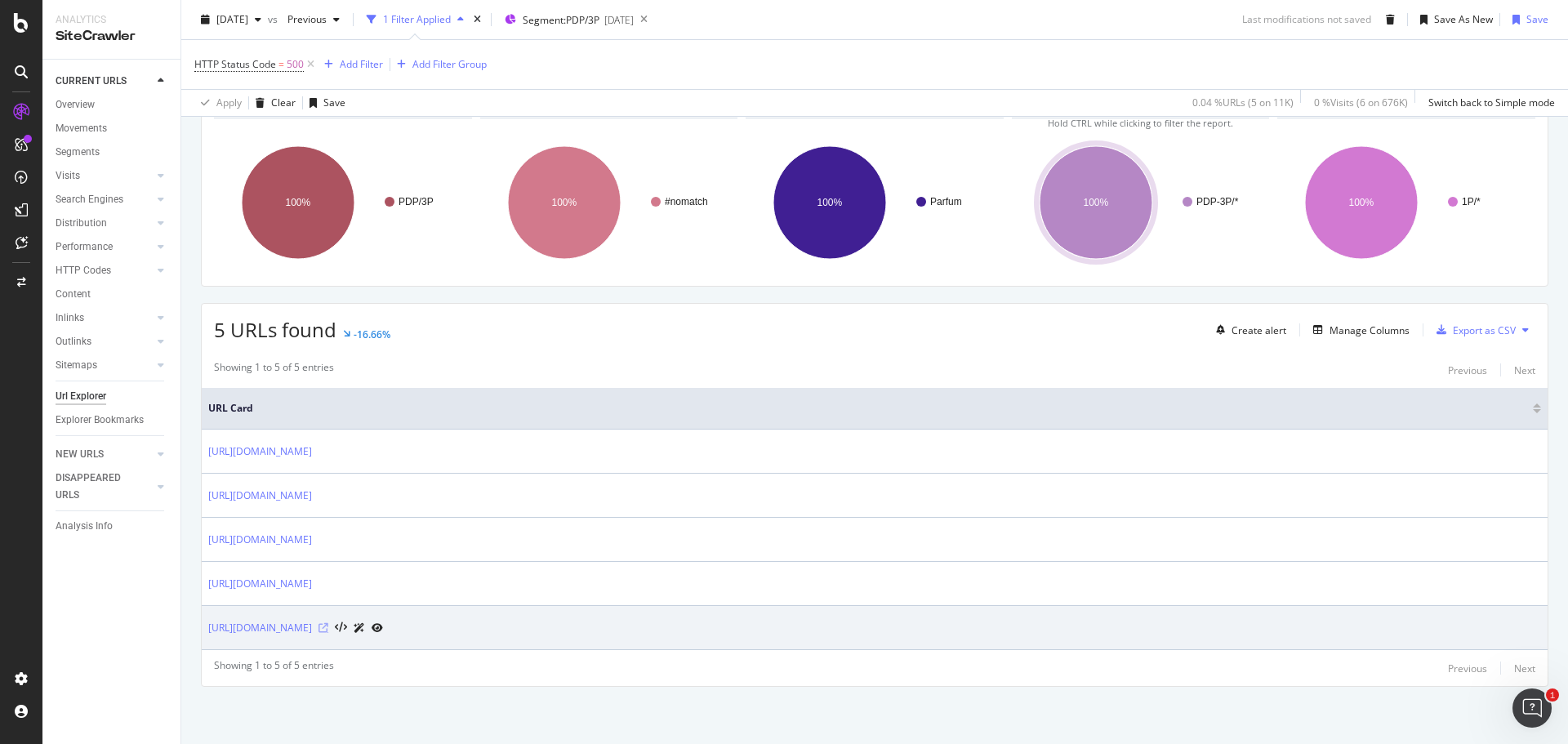 click at bounding box center (323, 628) 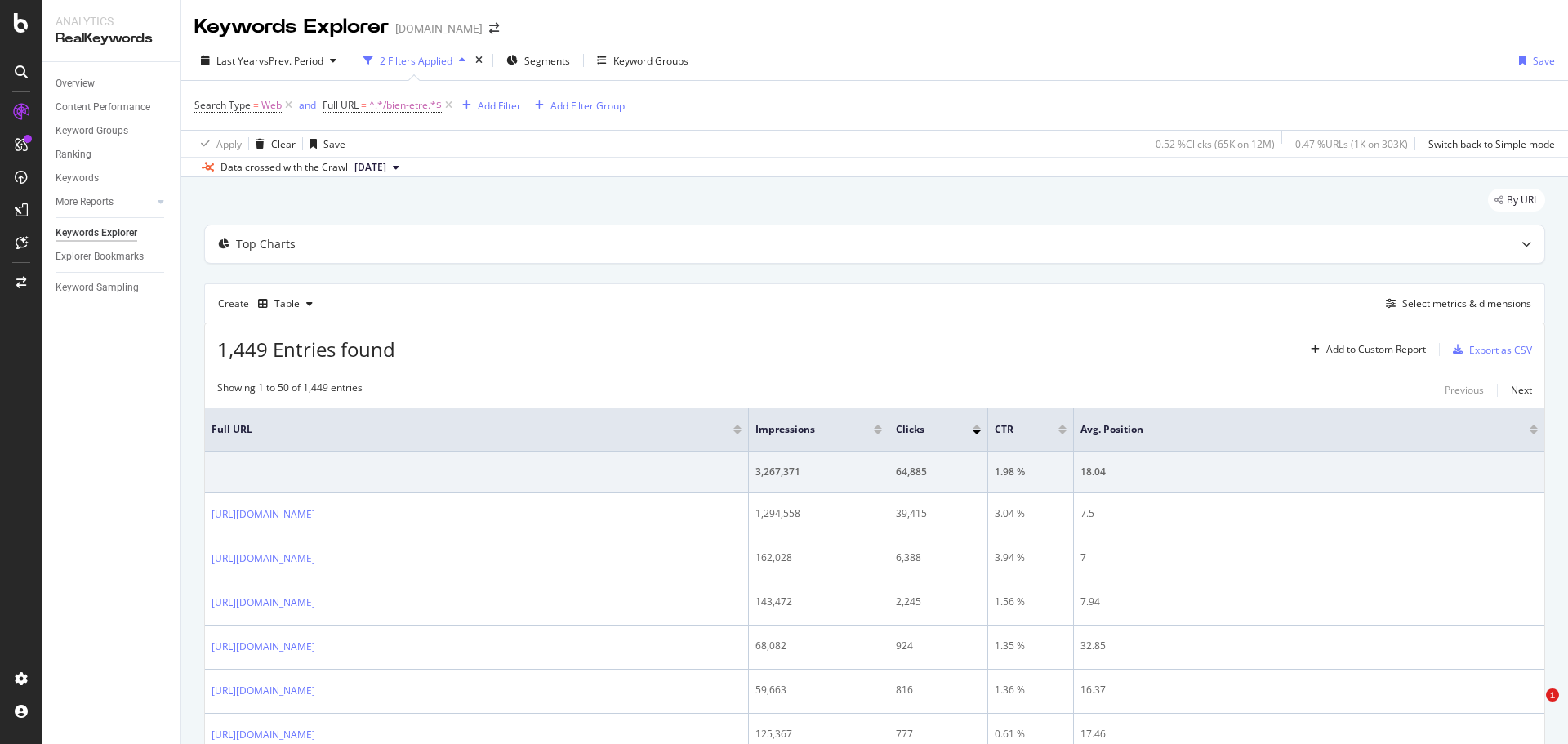 scroll, scrollTop: 0, scrollLeft: 0, axis: both 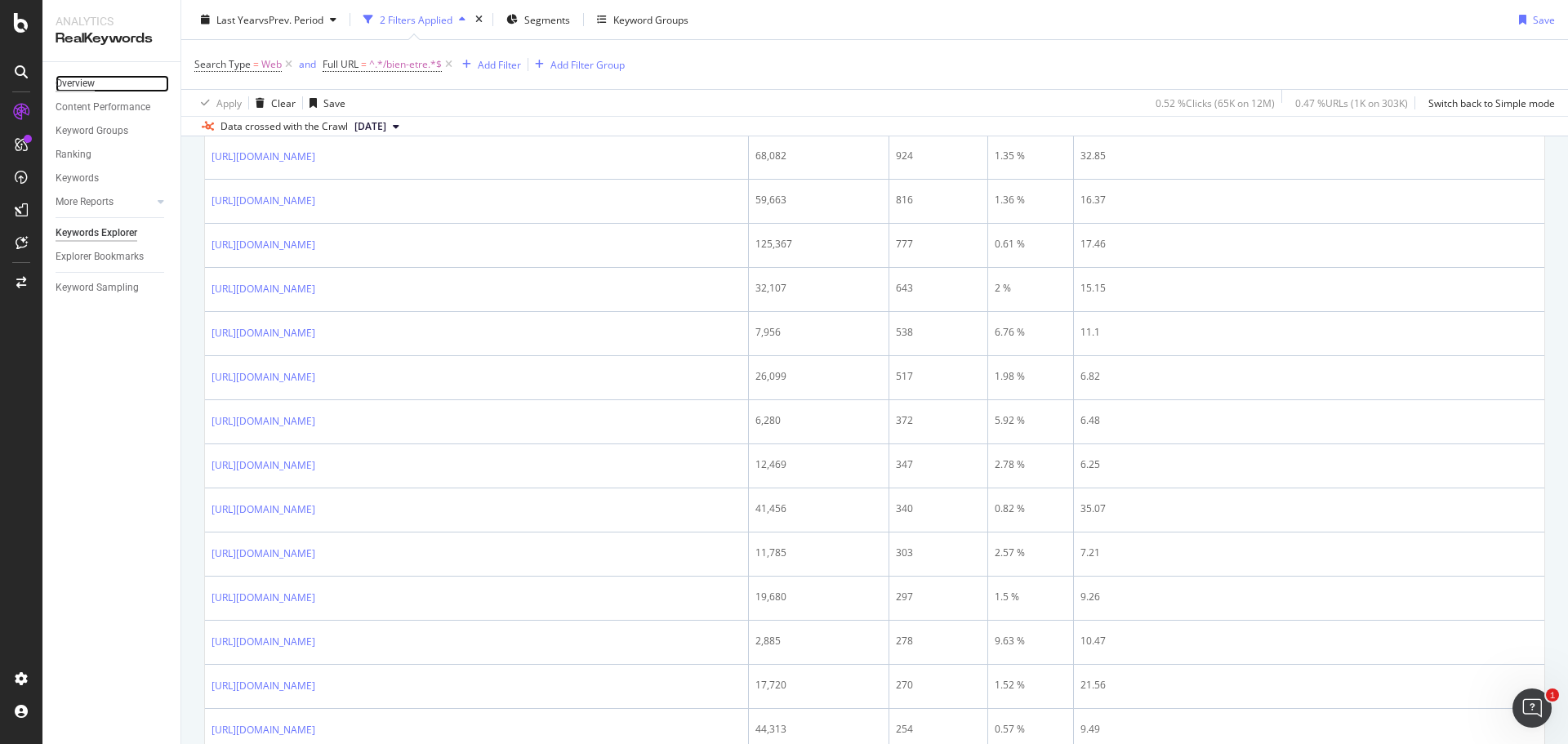 drag, startPoint x: 0, startPoint y: 0, endPoint x: 81, endPoint y: 81, distance: 114.5513 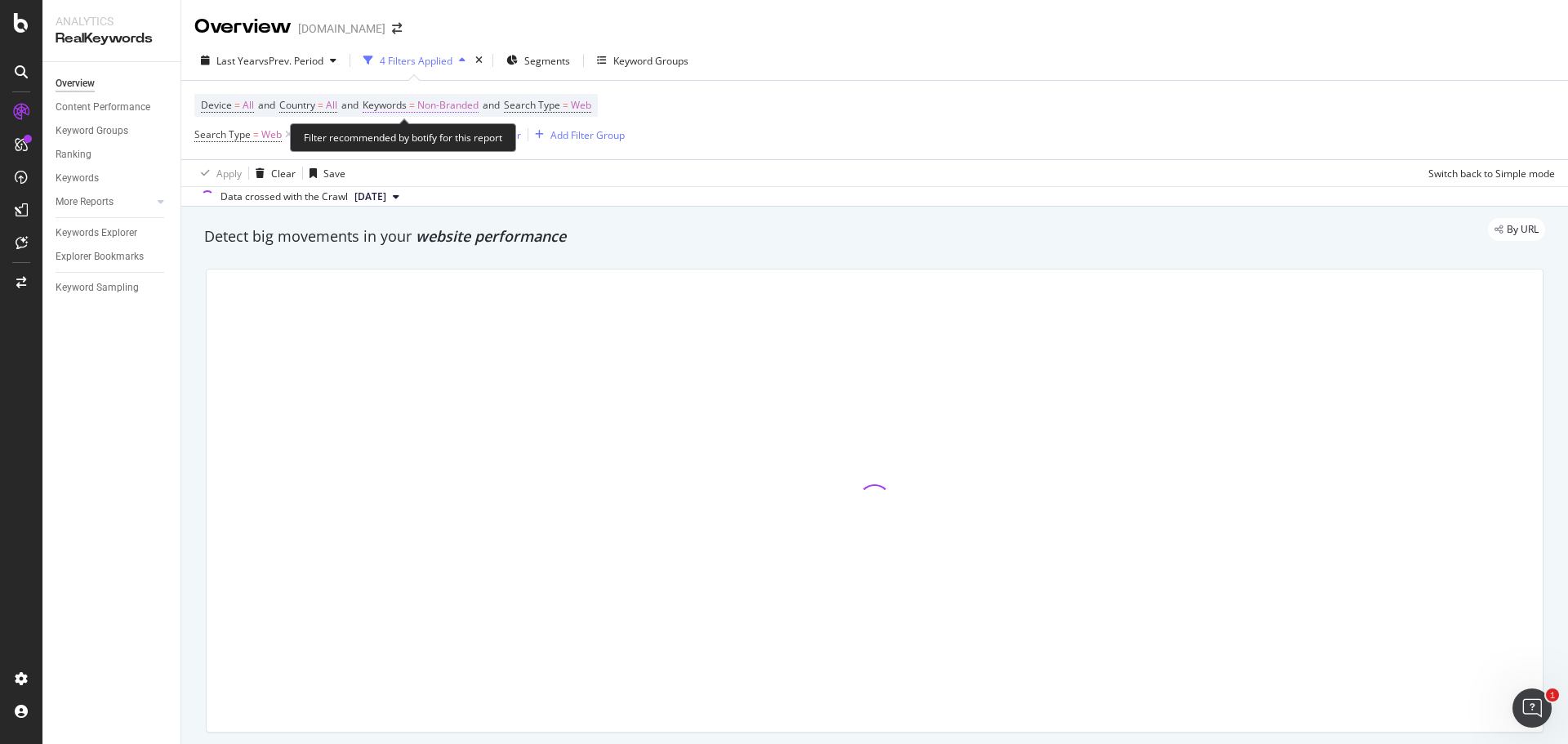click on "Non-Branded" at bounding box center [448, 105] 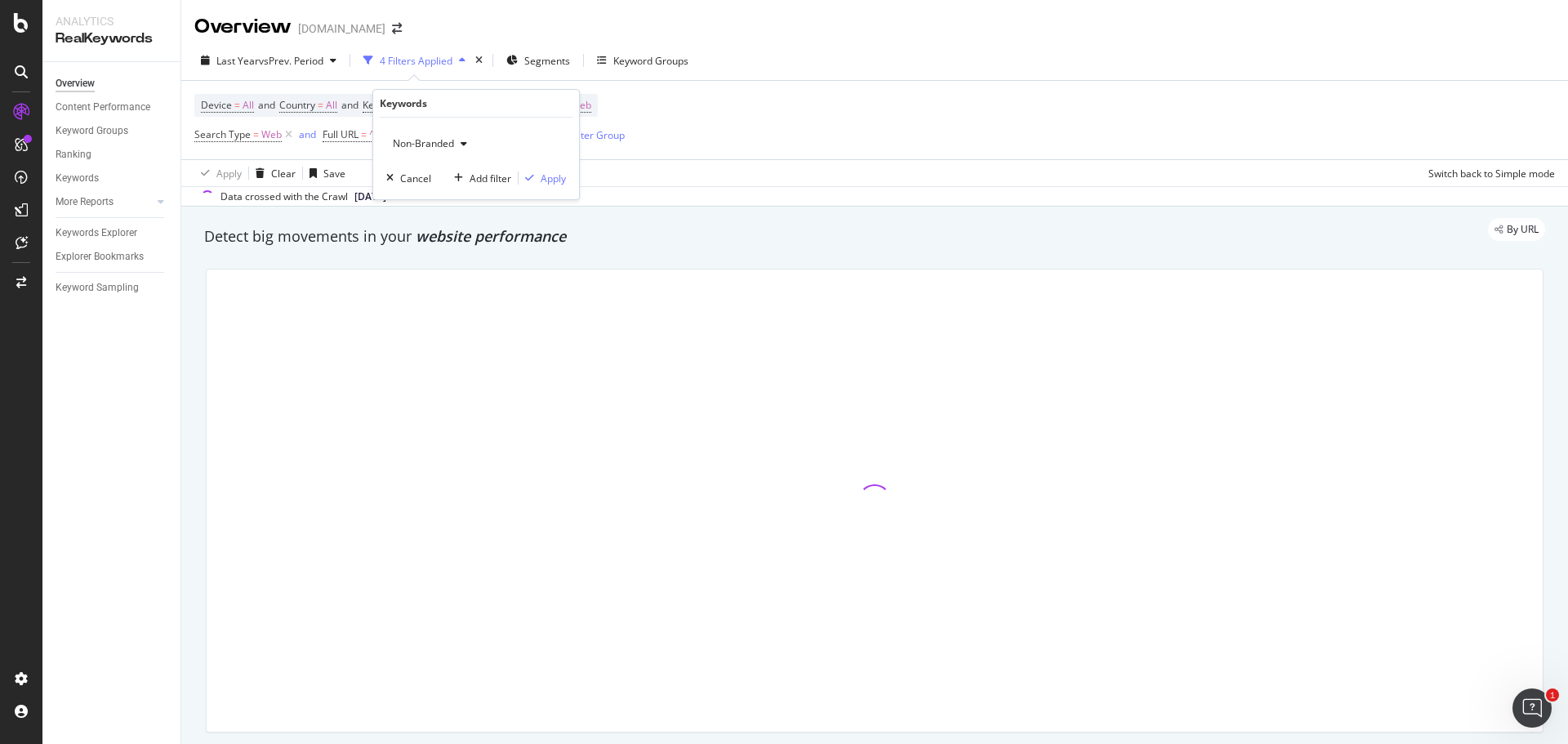 click on "Non-Branded" at bounding box center (420, 143) 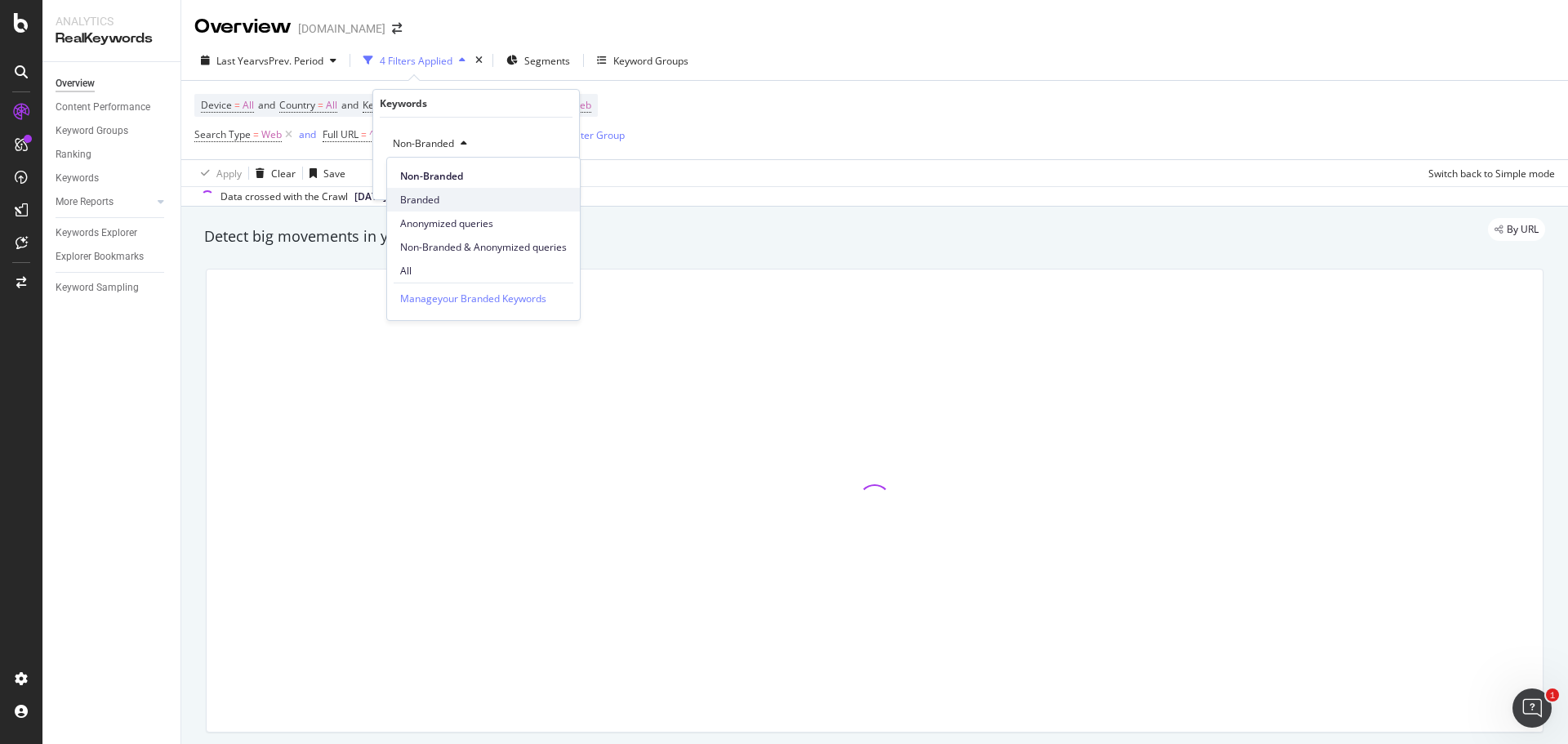 click on "Branded" at bounding box center [483, 200] 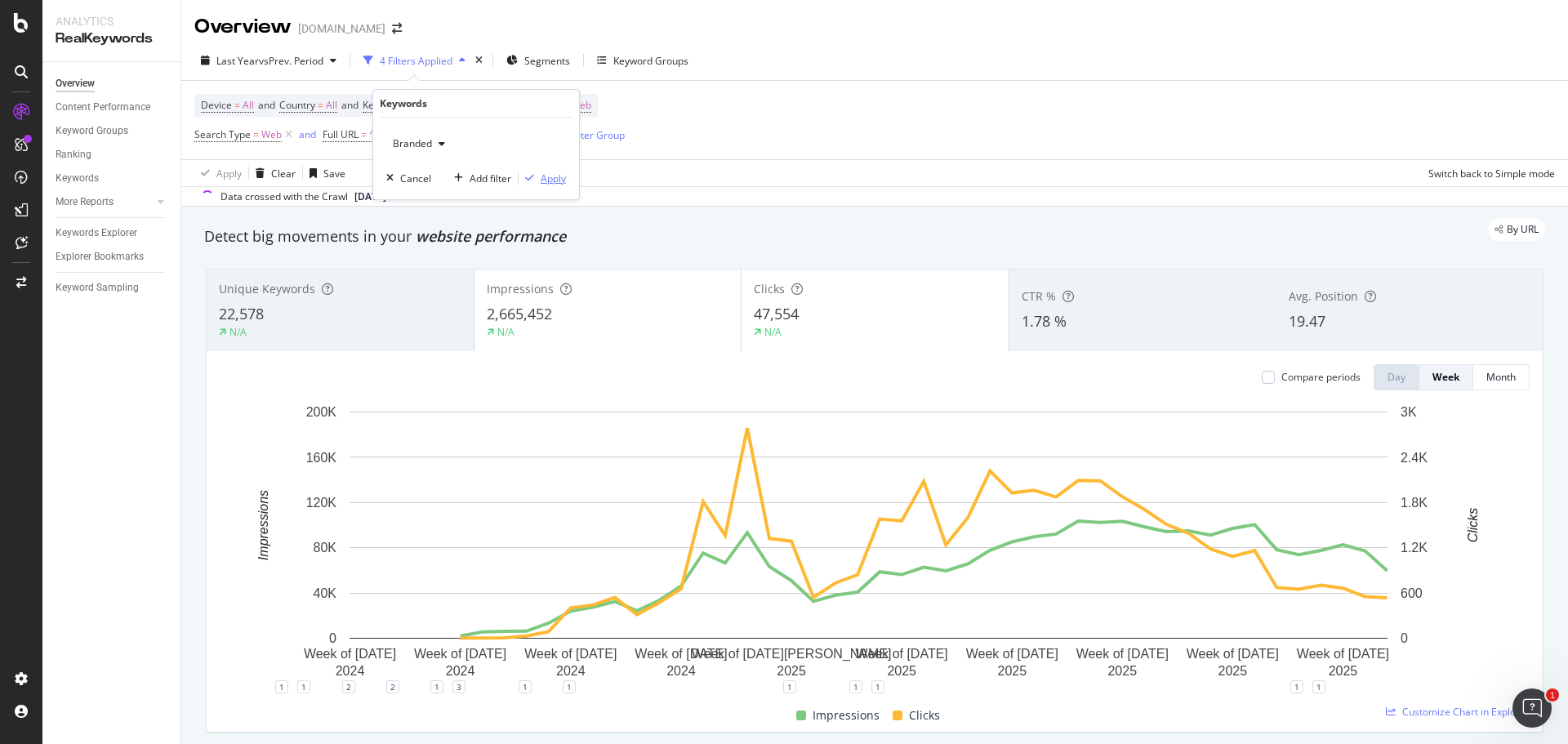 click on "Apply" at bounding box center [553, 178] 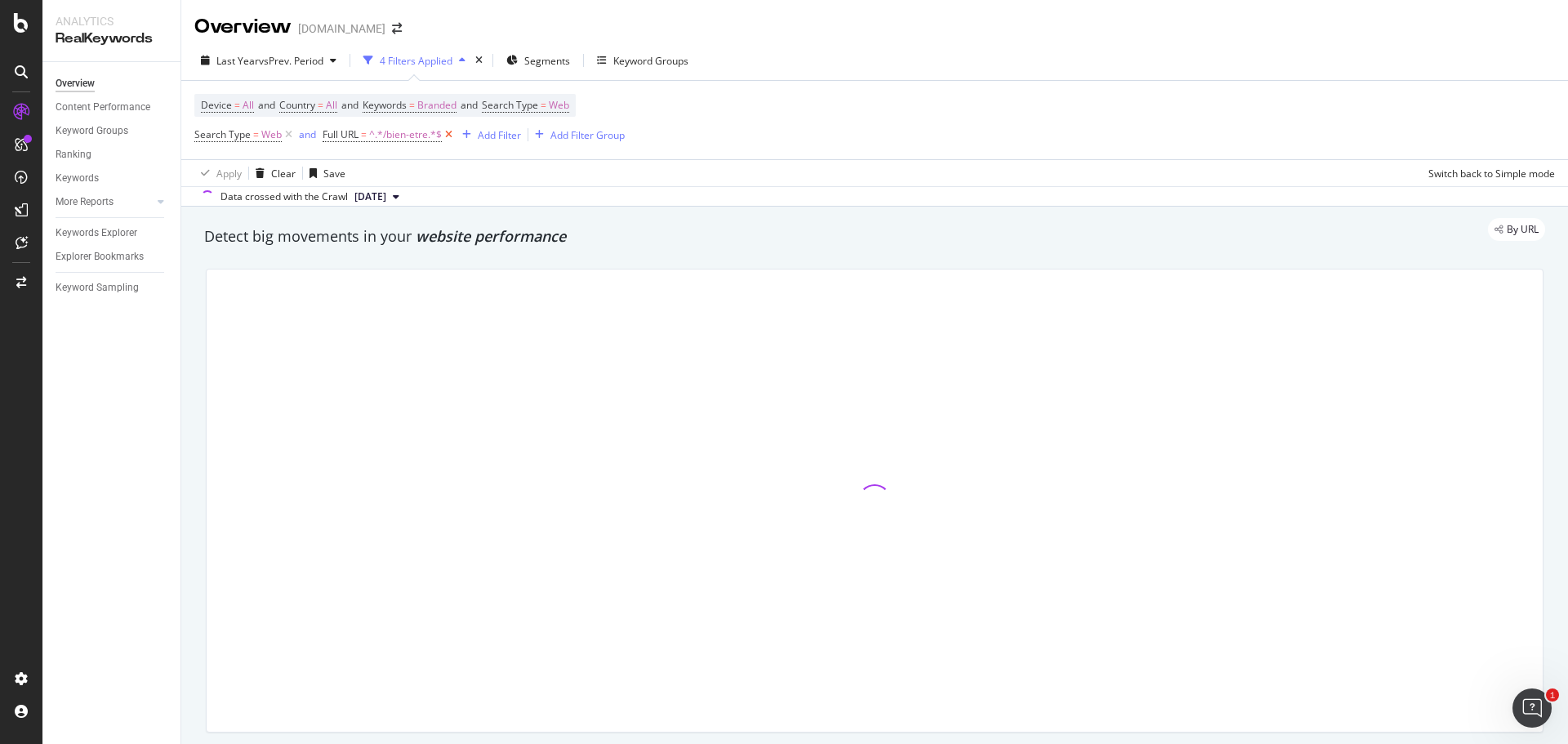 click at bounding box center [448, 135] 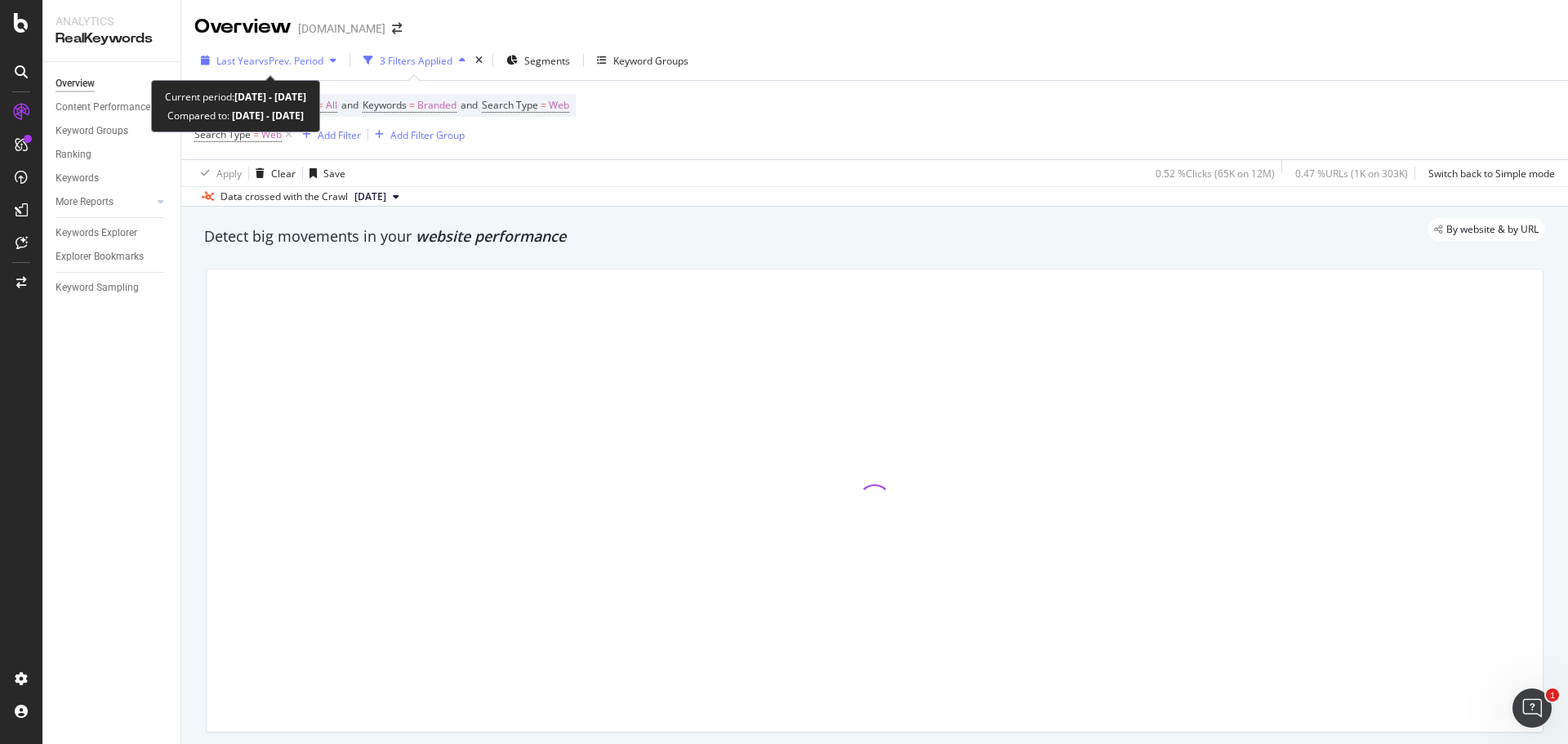 click on "vs  Prev. Period" at bounding box center [291, 60] 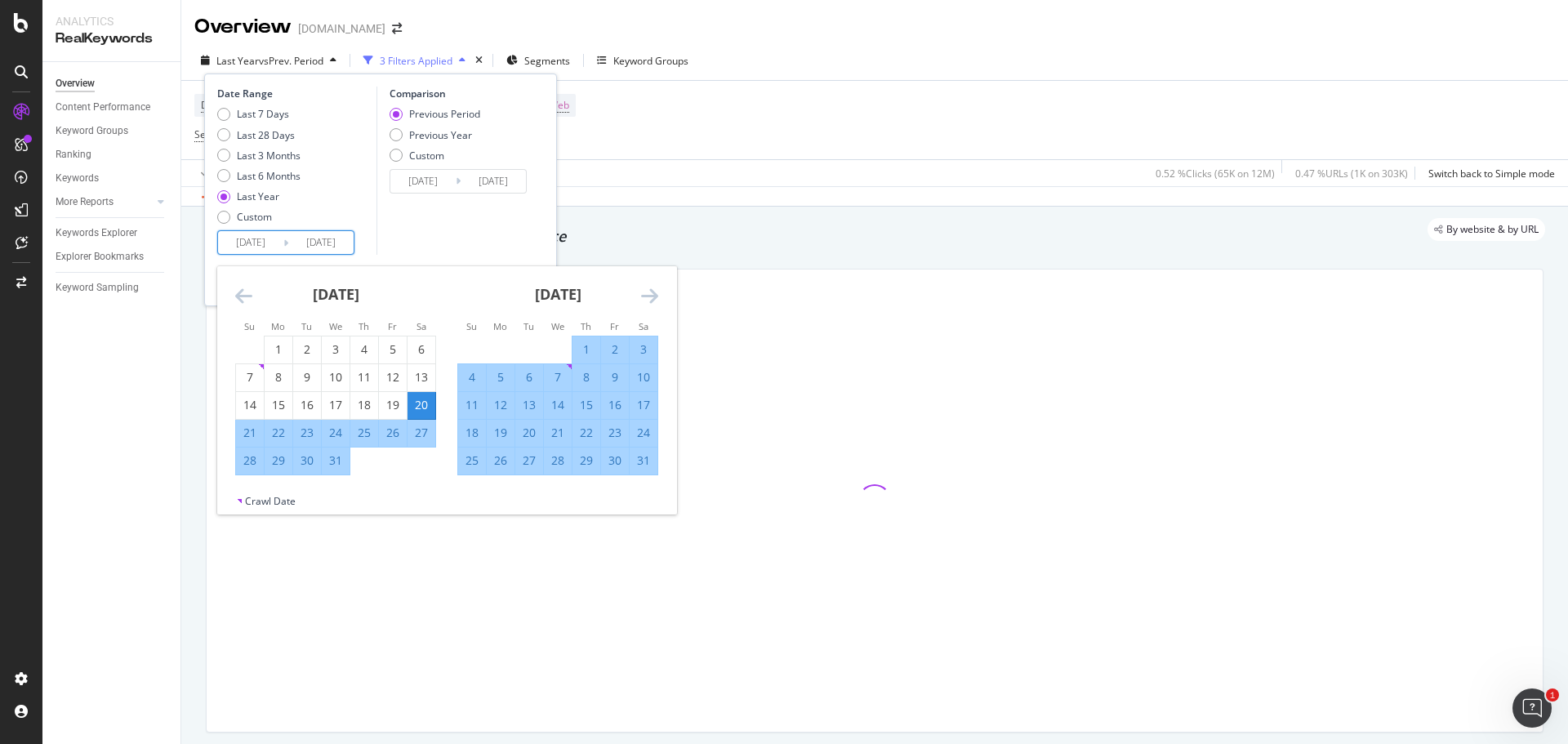 click at bounding box center [243, 296] 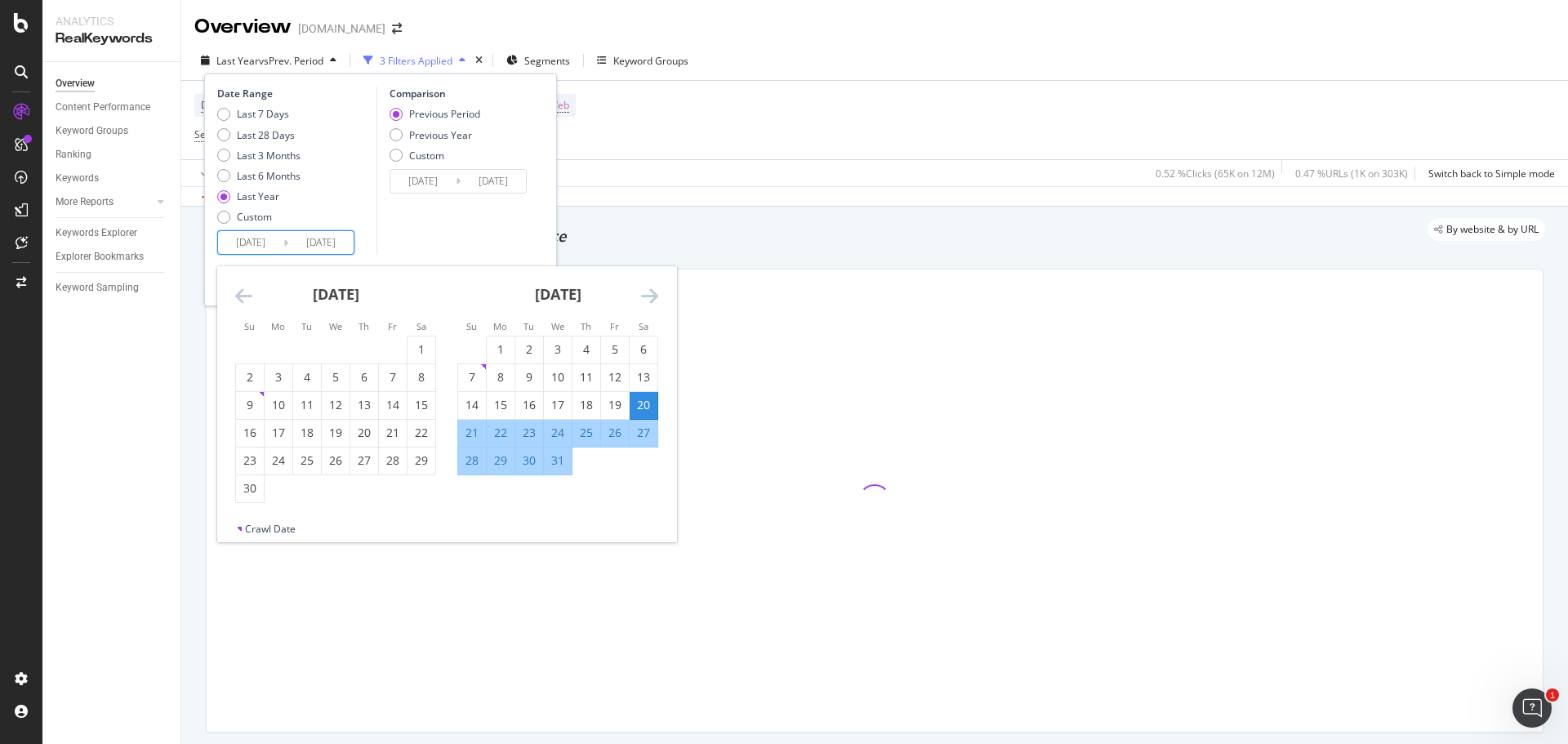 click at bounding box center [243, 296] 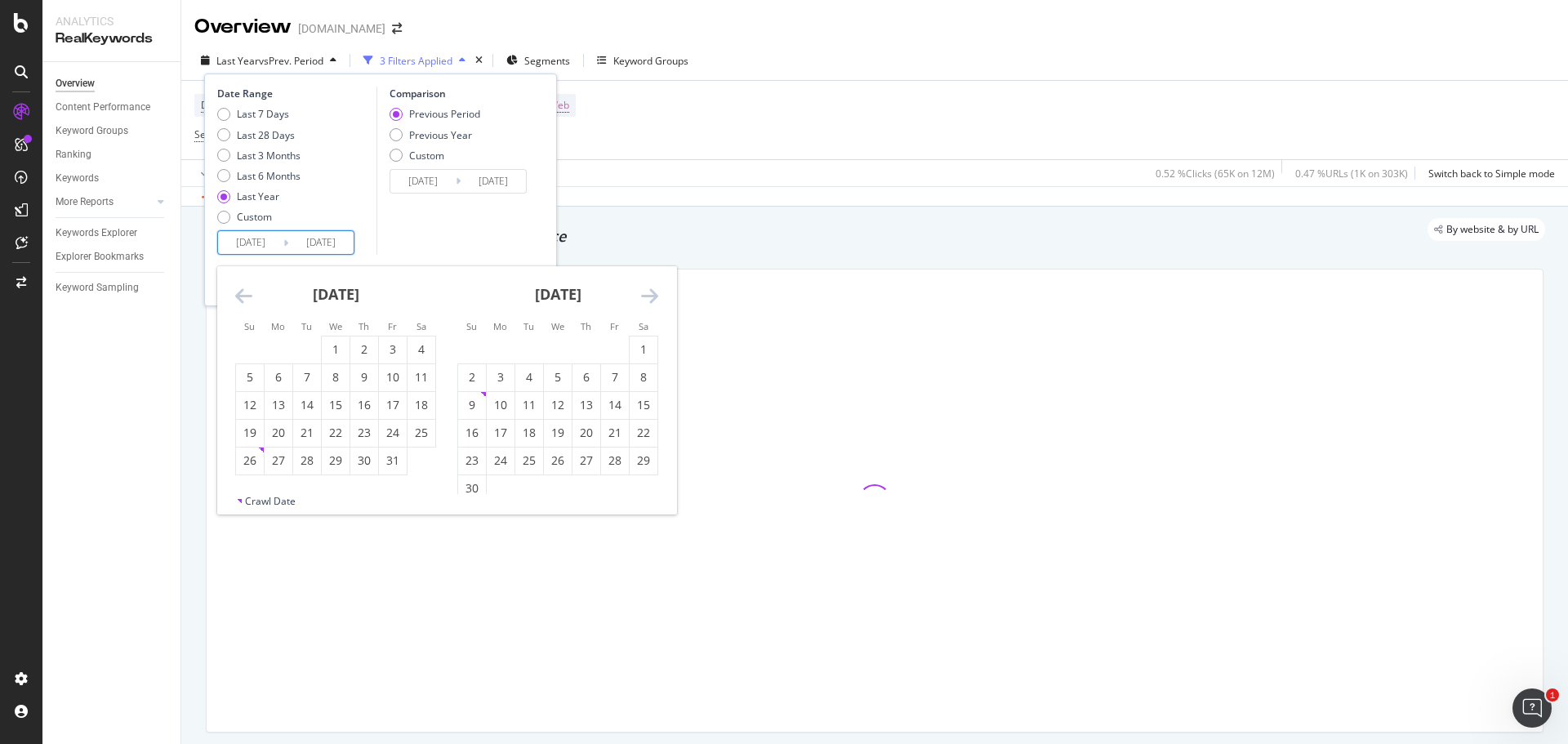 click at bounding box center [243, 296] 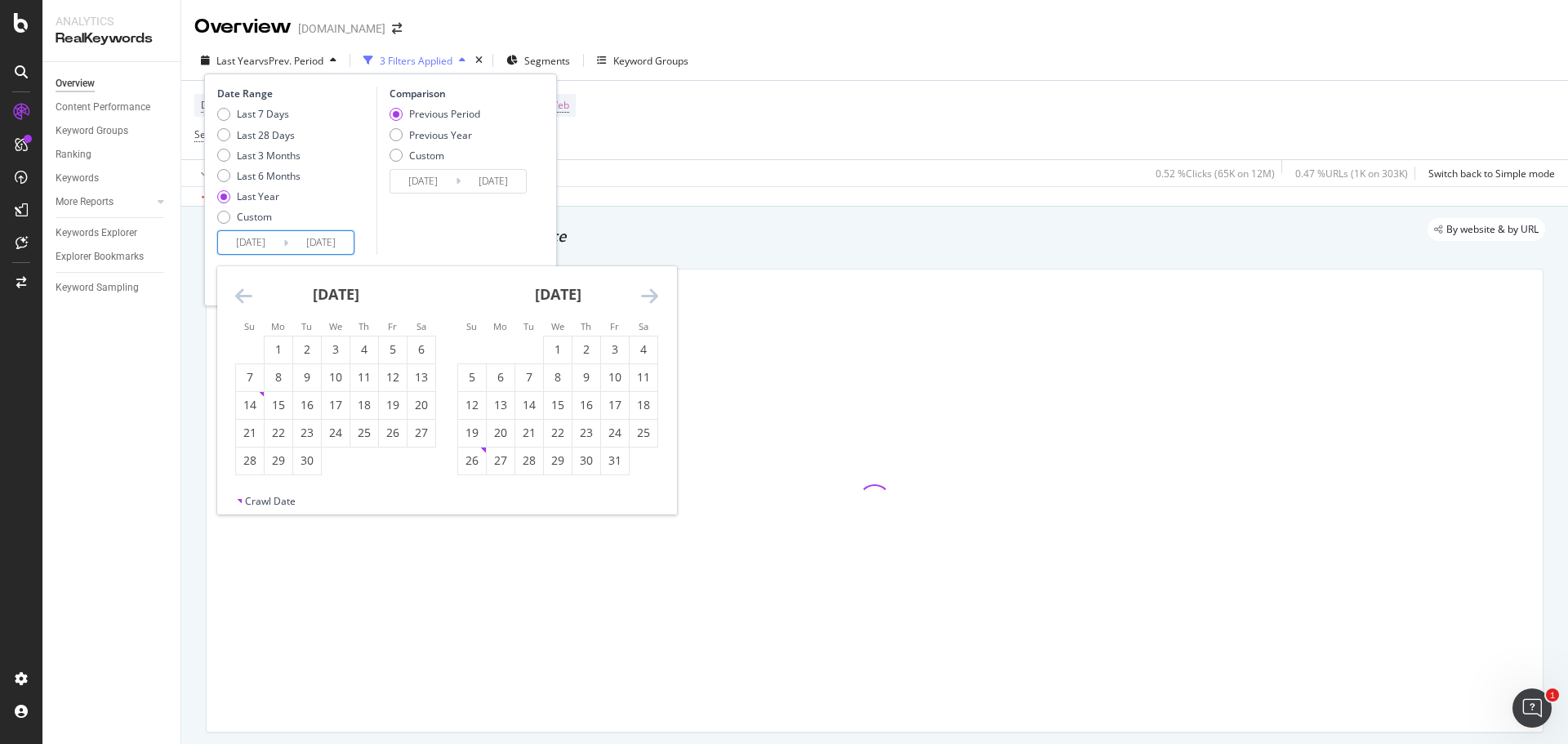 click at bounding box center (649, 296) 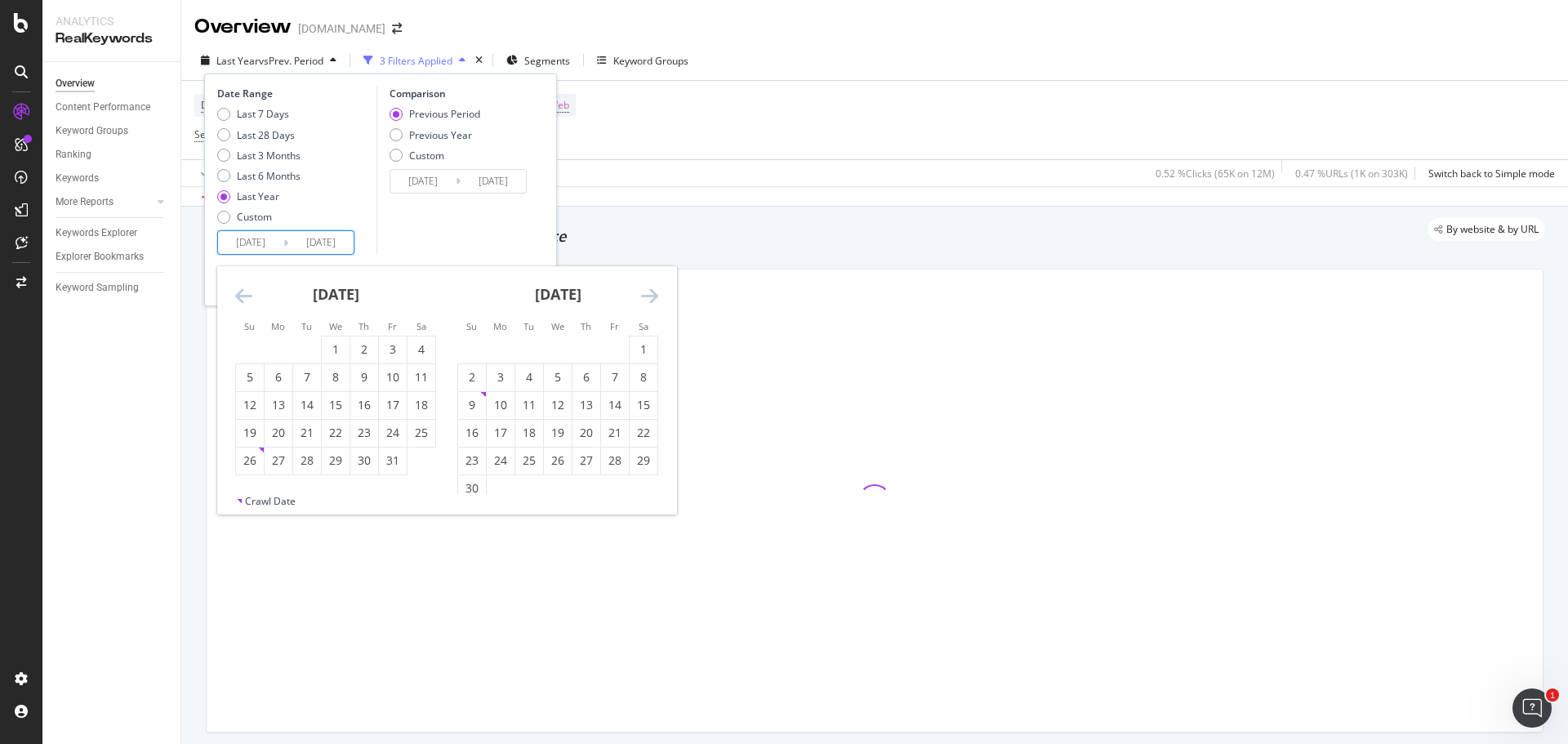 click at bounding box center [649, 296] 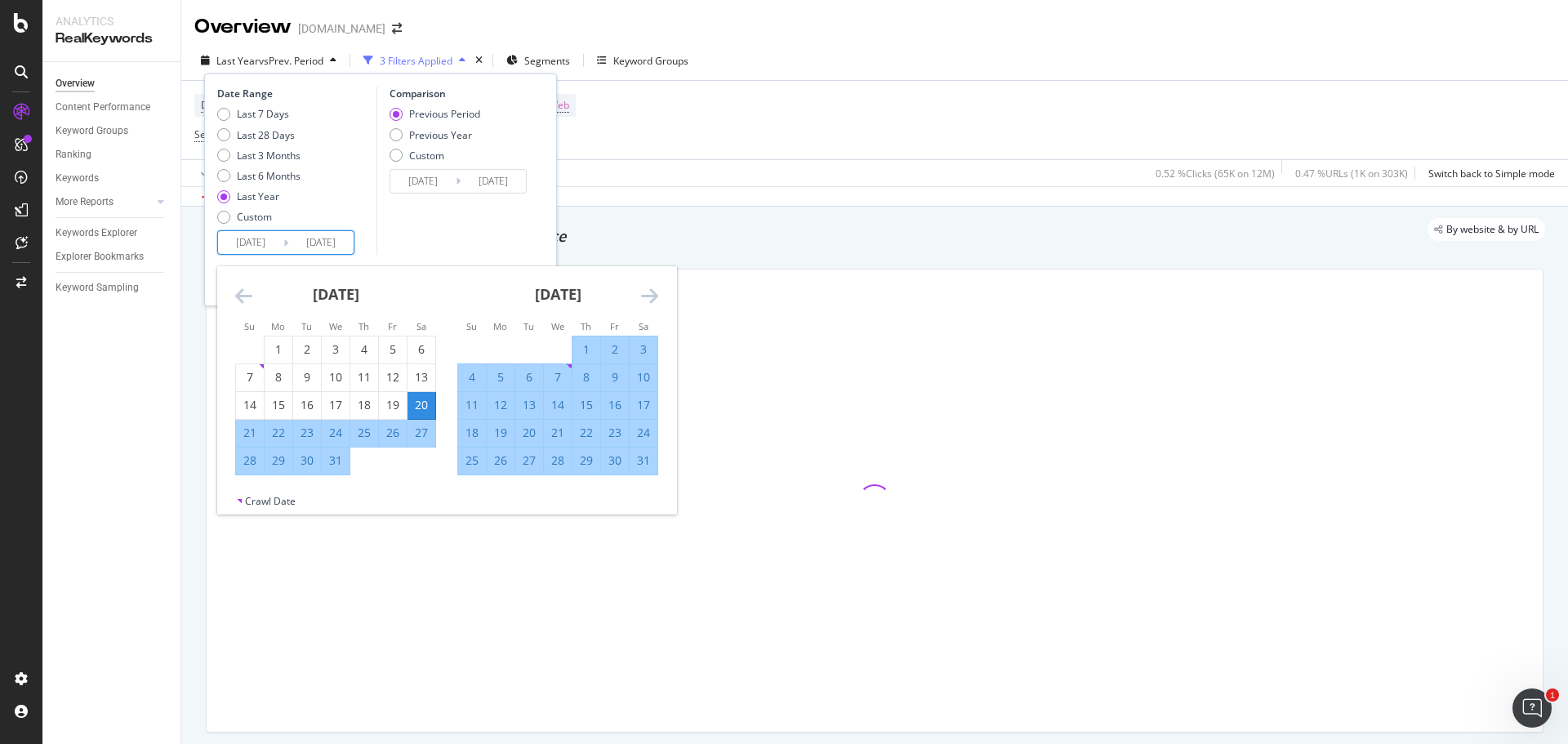click at bounding box center (649, 296) 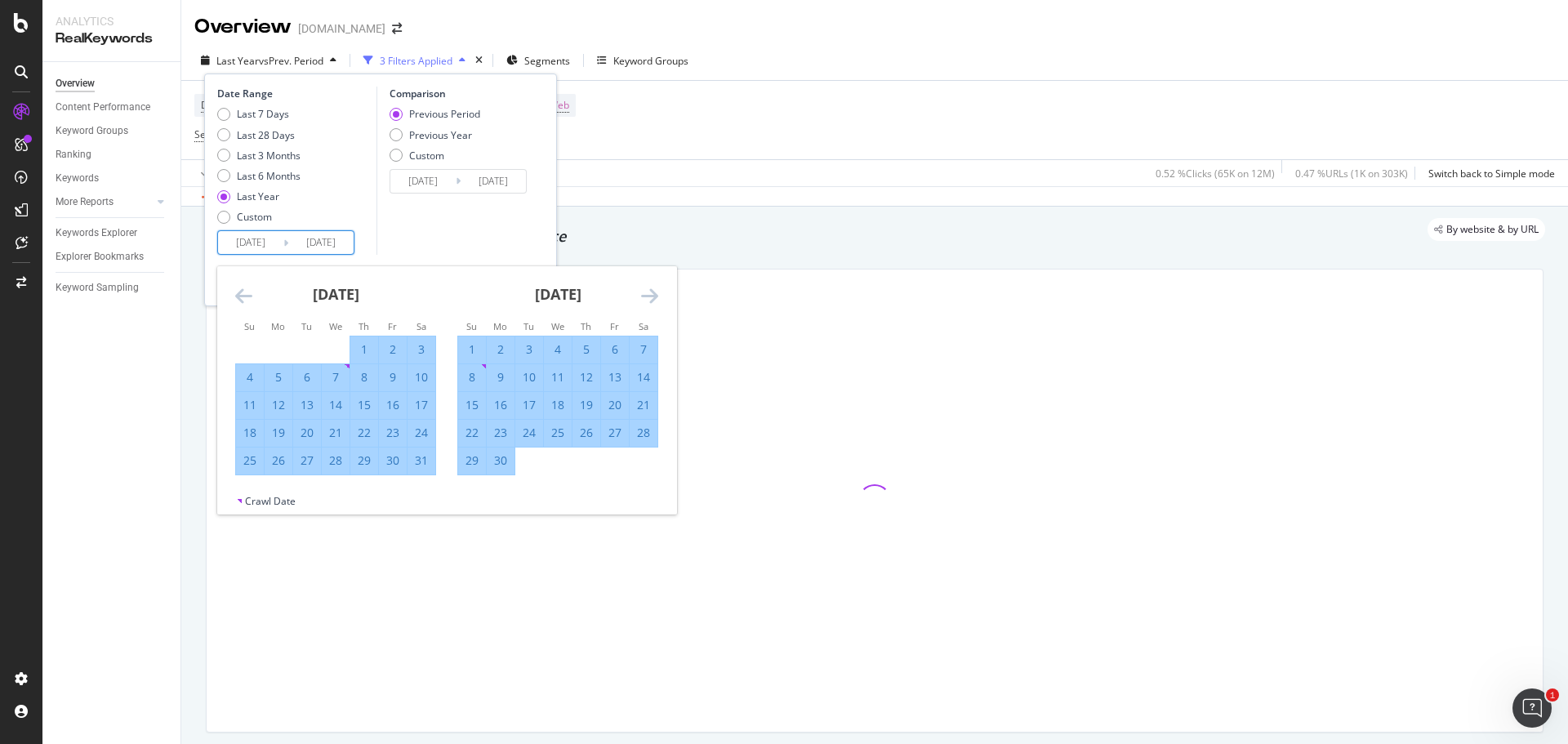 click at bounding box center (649, 296) 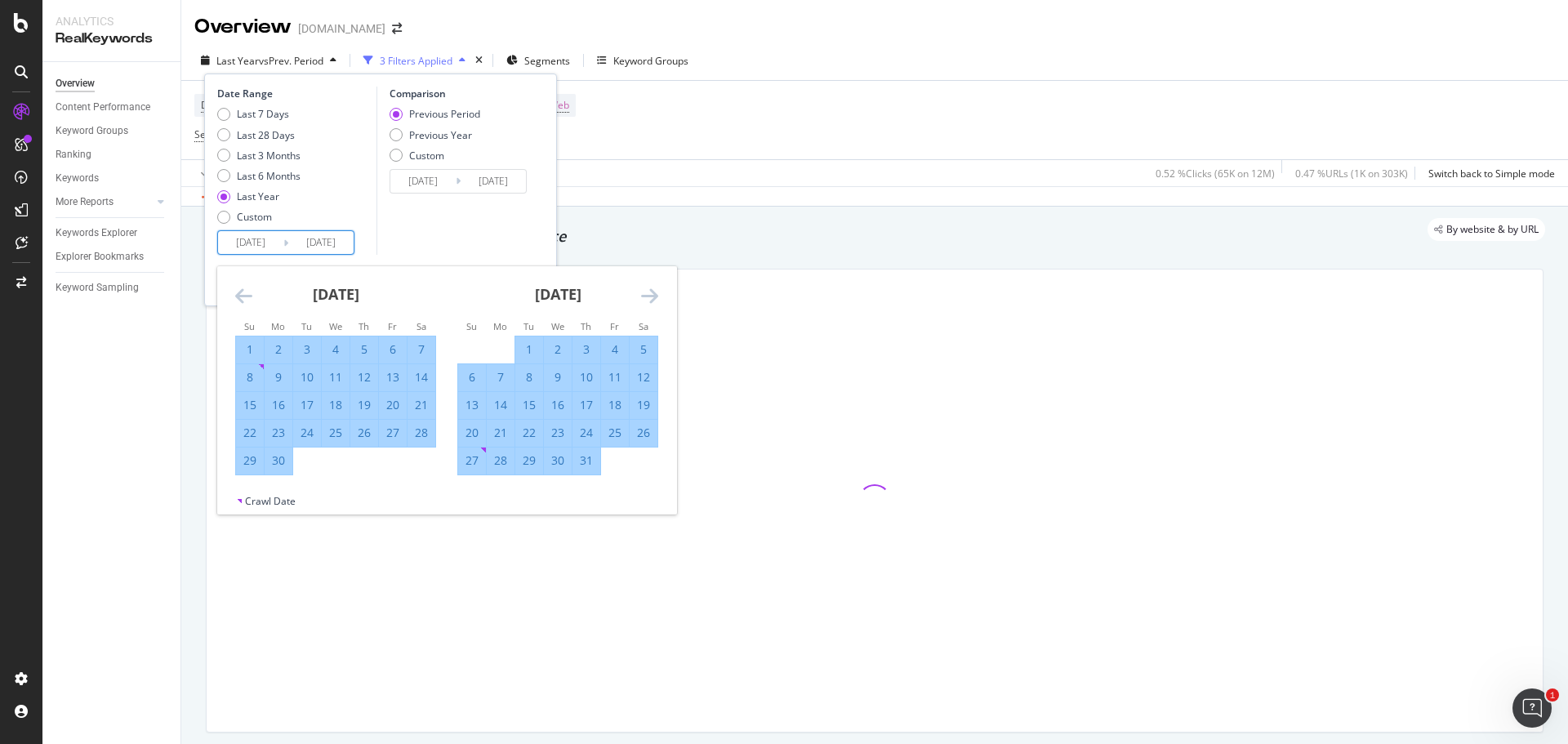 click at bounding box center (649, 296) 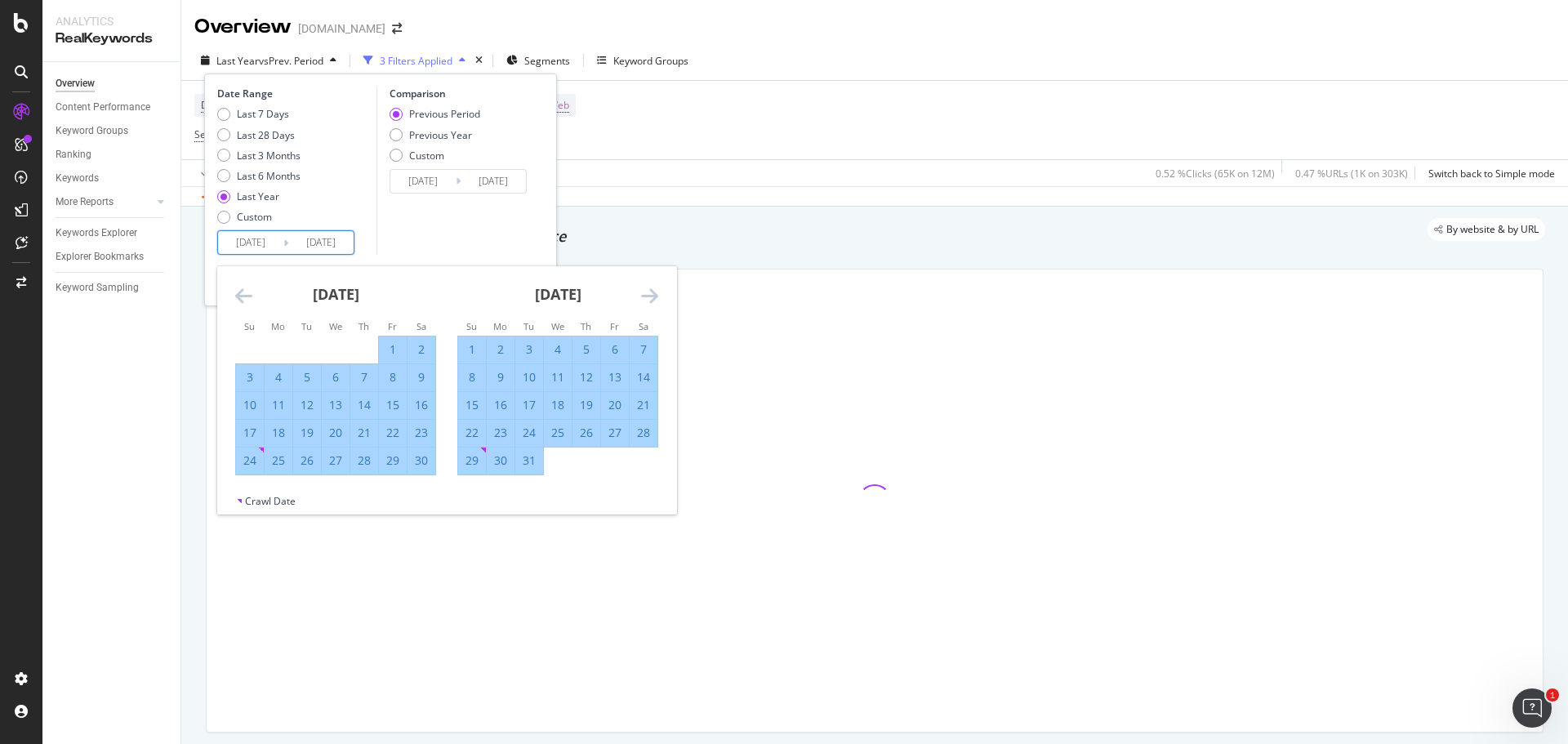 click at bounding box center (649, 296) 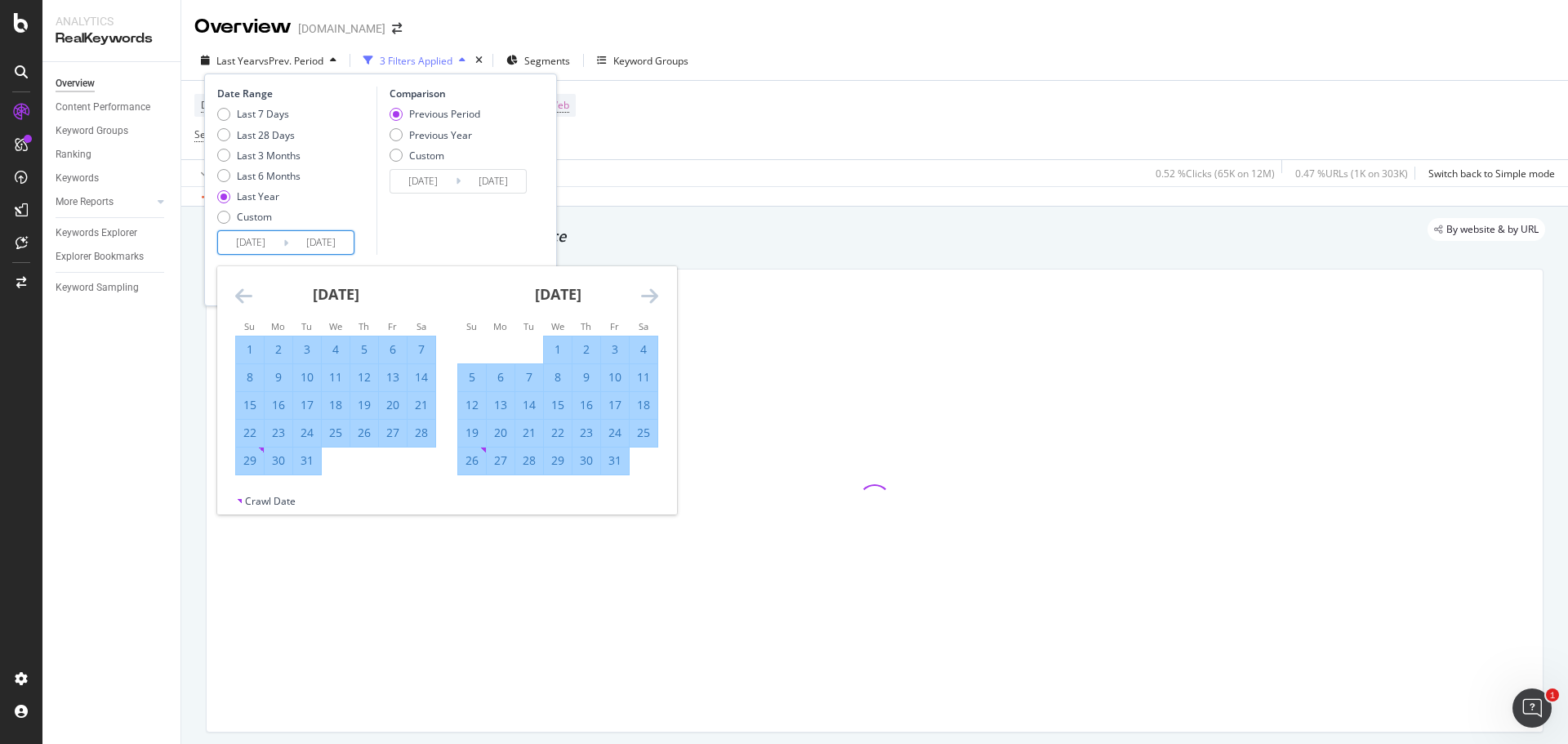 click on "1" at bounding box center (558, 350) 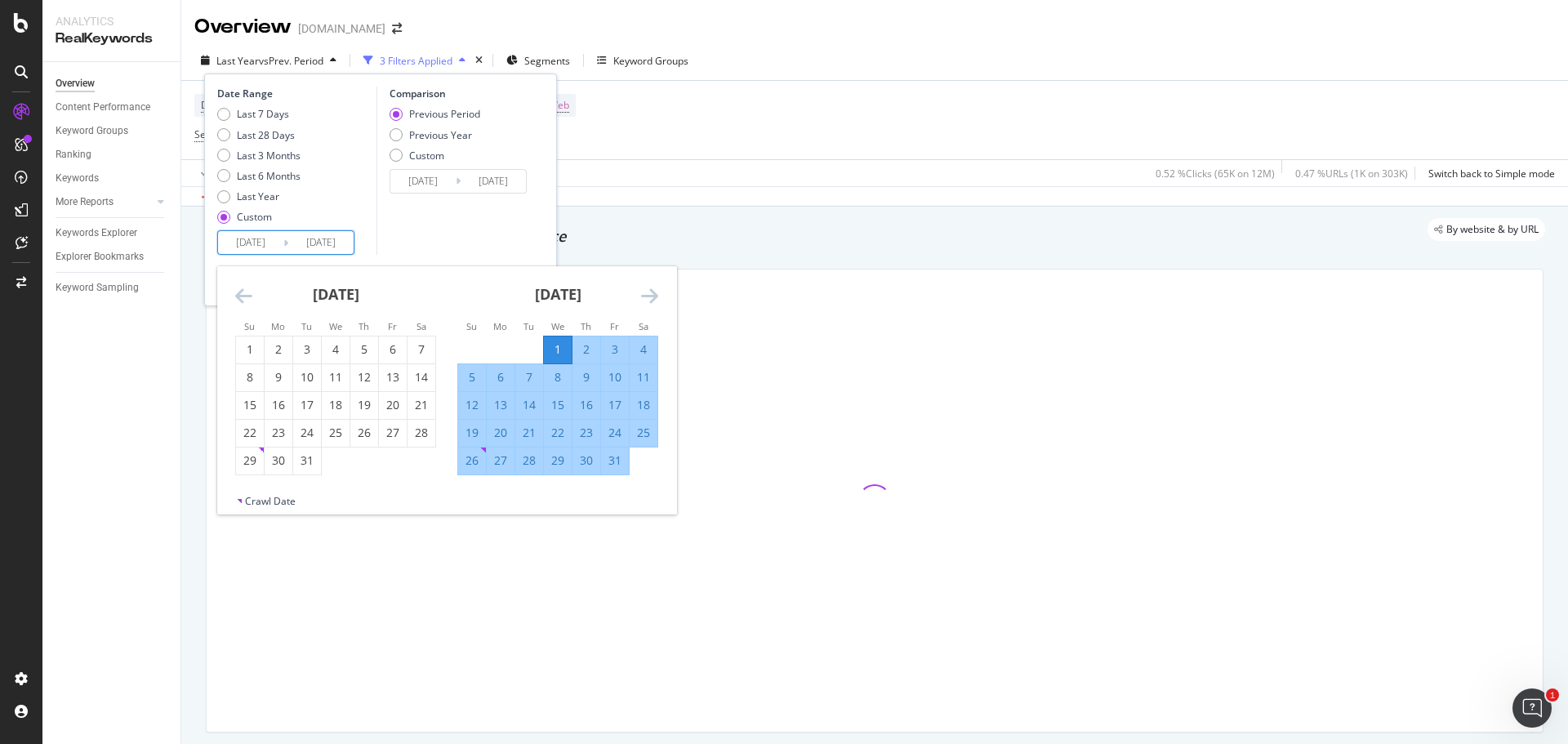 click at bounding box center (649, 296) 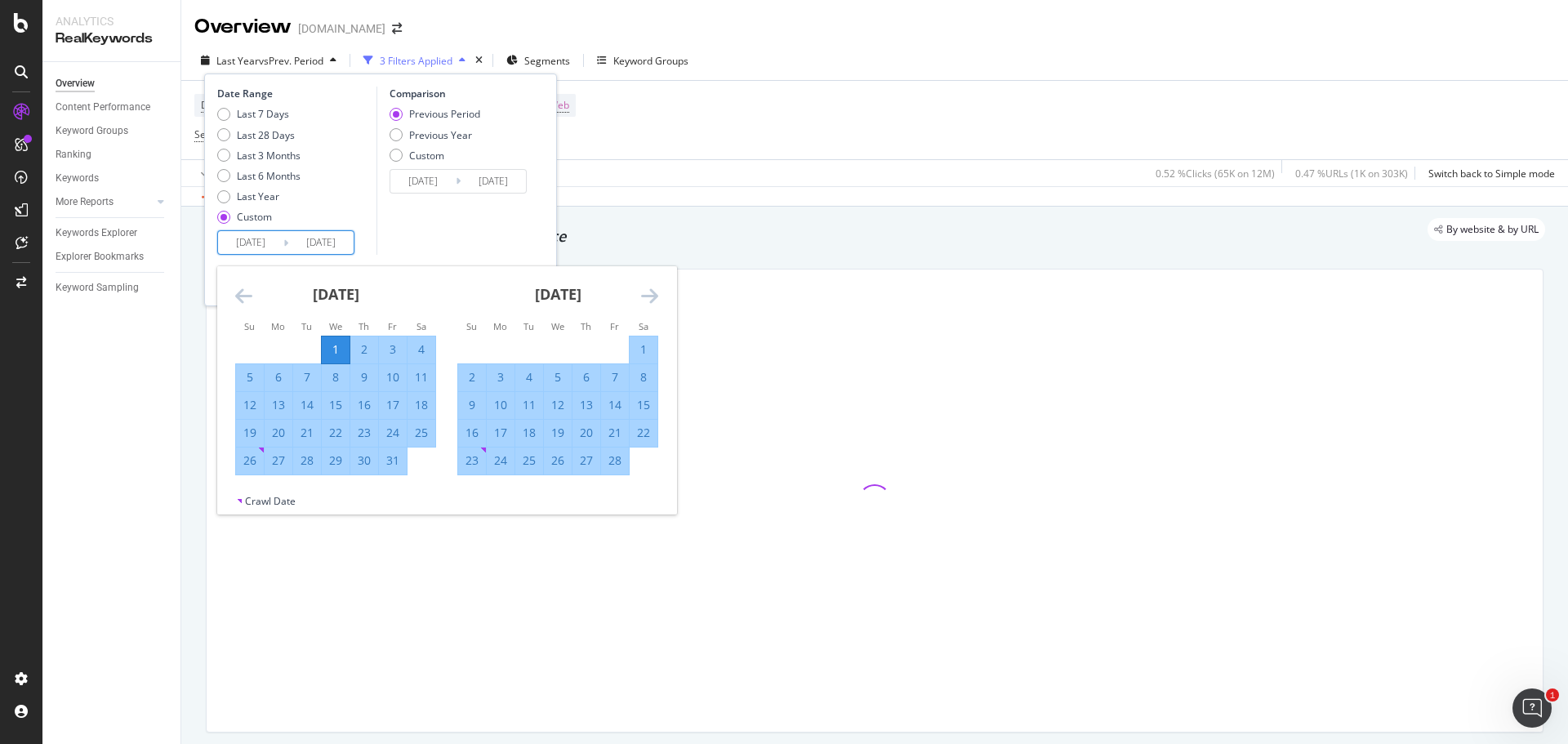 click at bounding box center [649, 296] 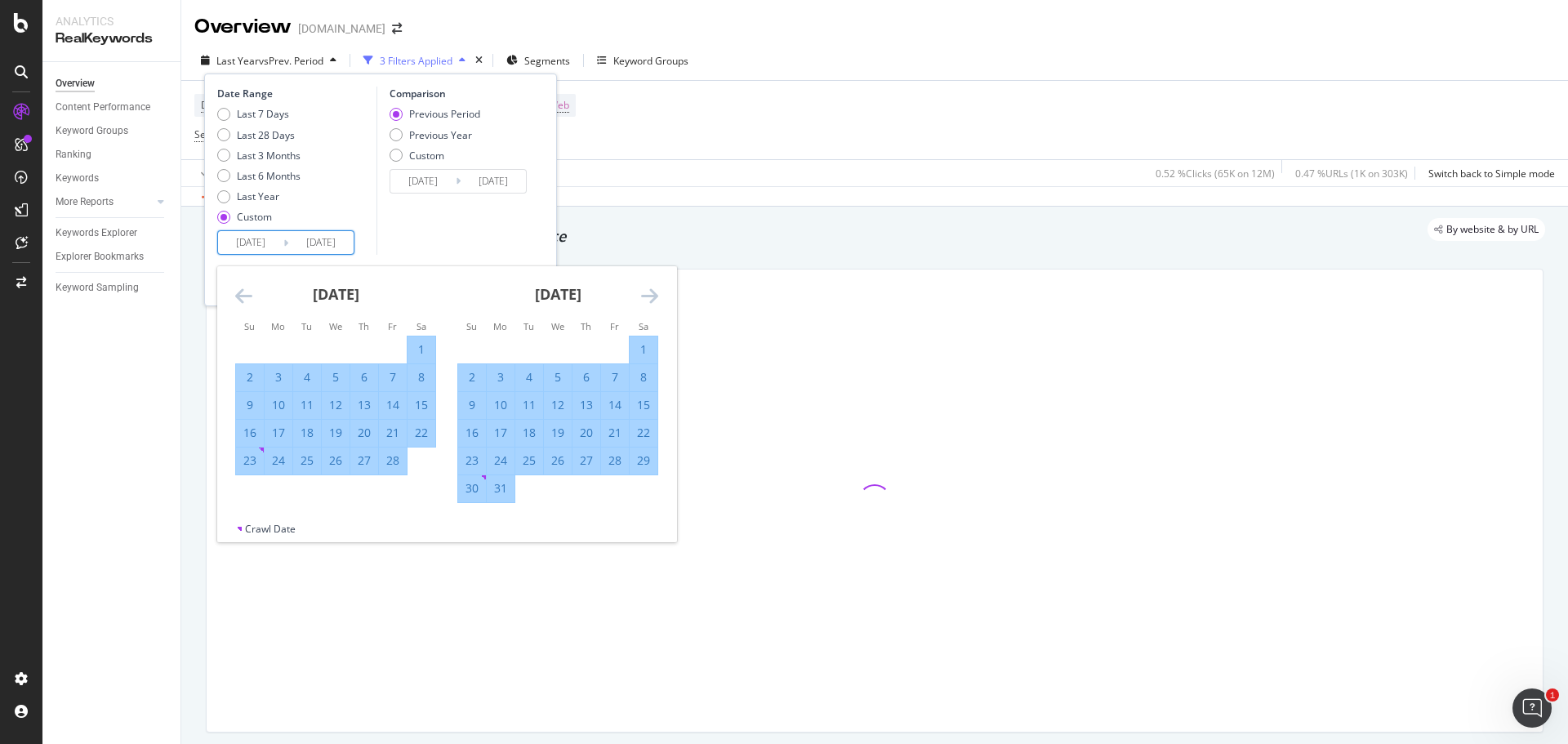 click at bounding box center [649, 296] 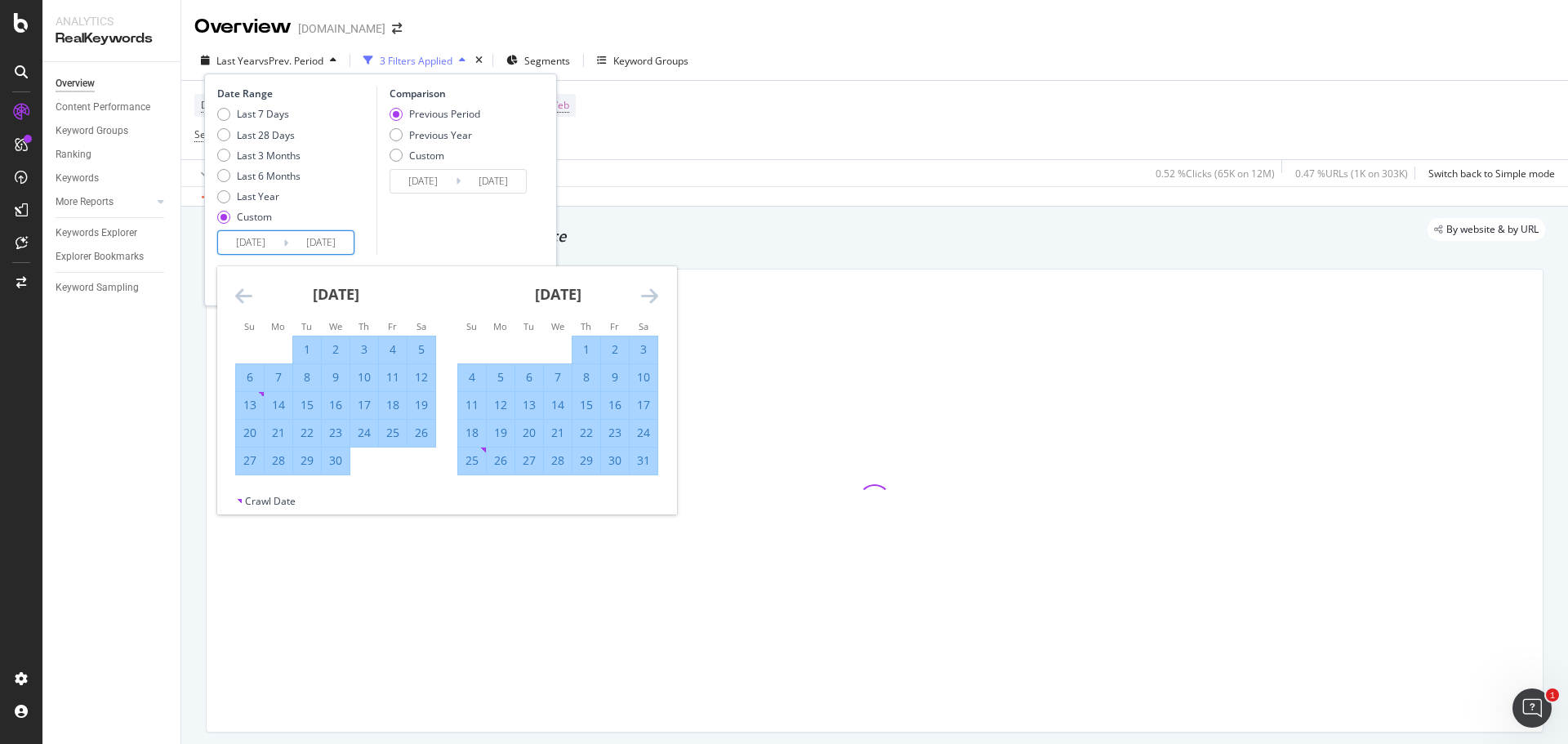 click at bounding box center [649, 296] 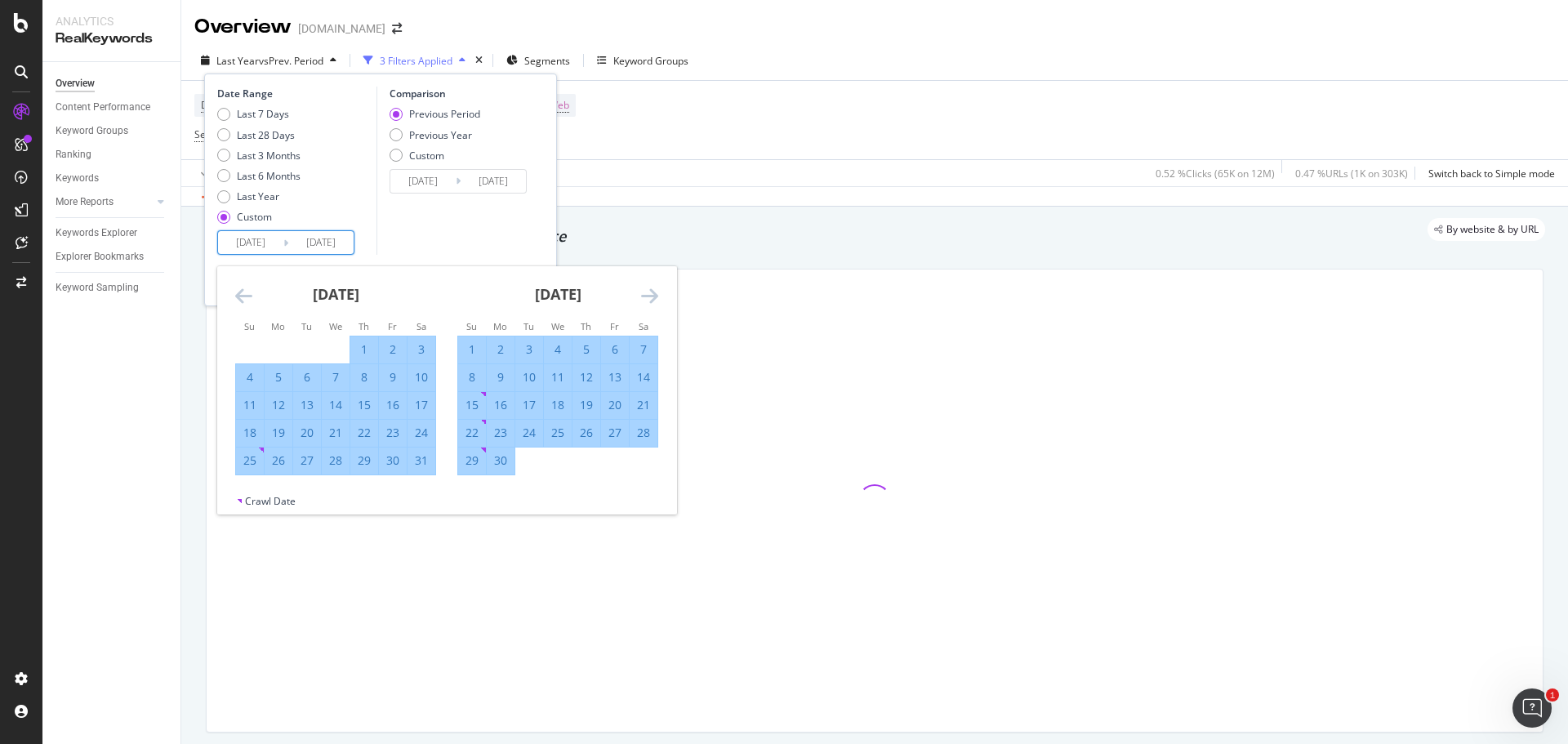 click at bounding box center (649, 296) 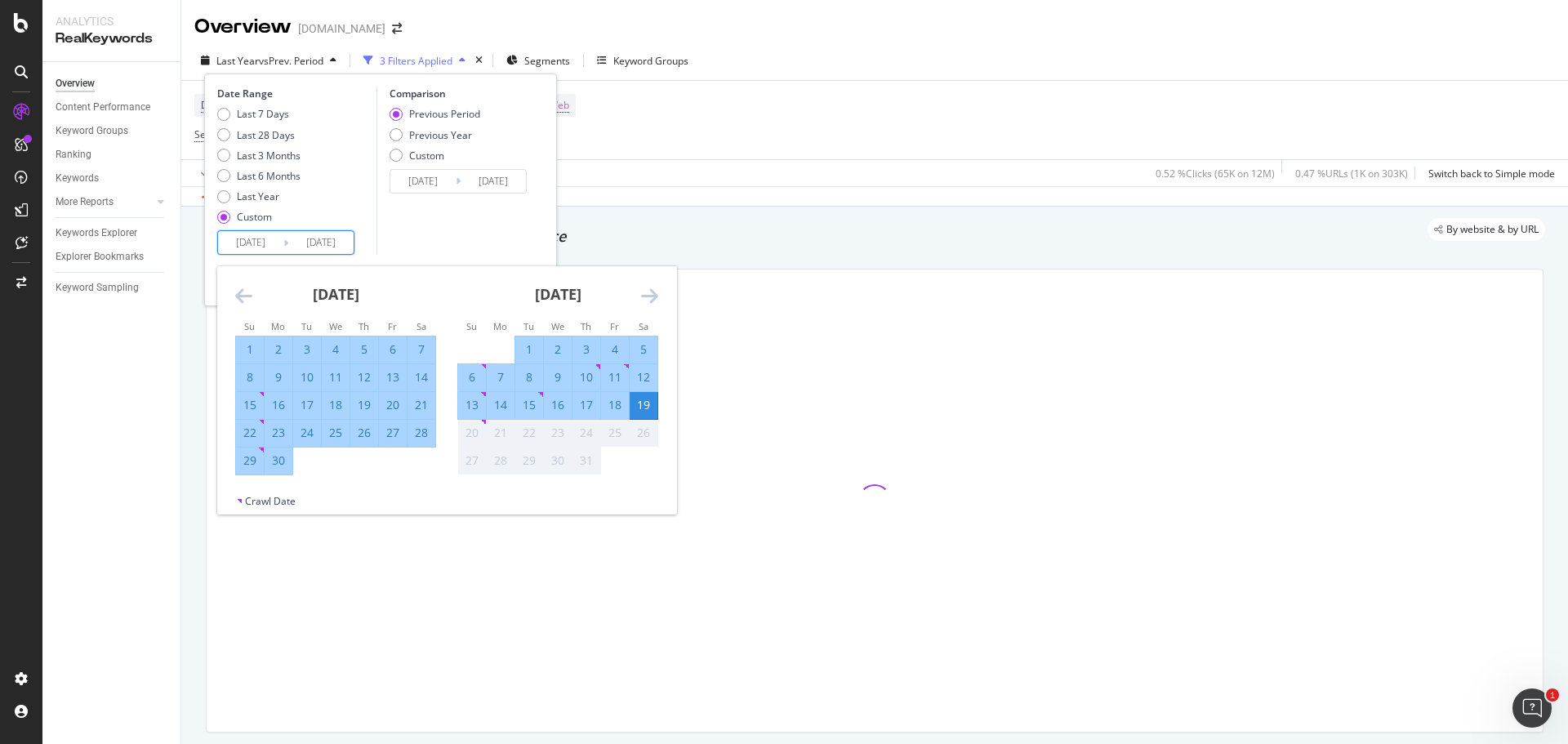 click at bounding box center (649, 296) 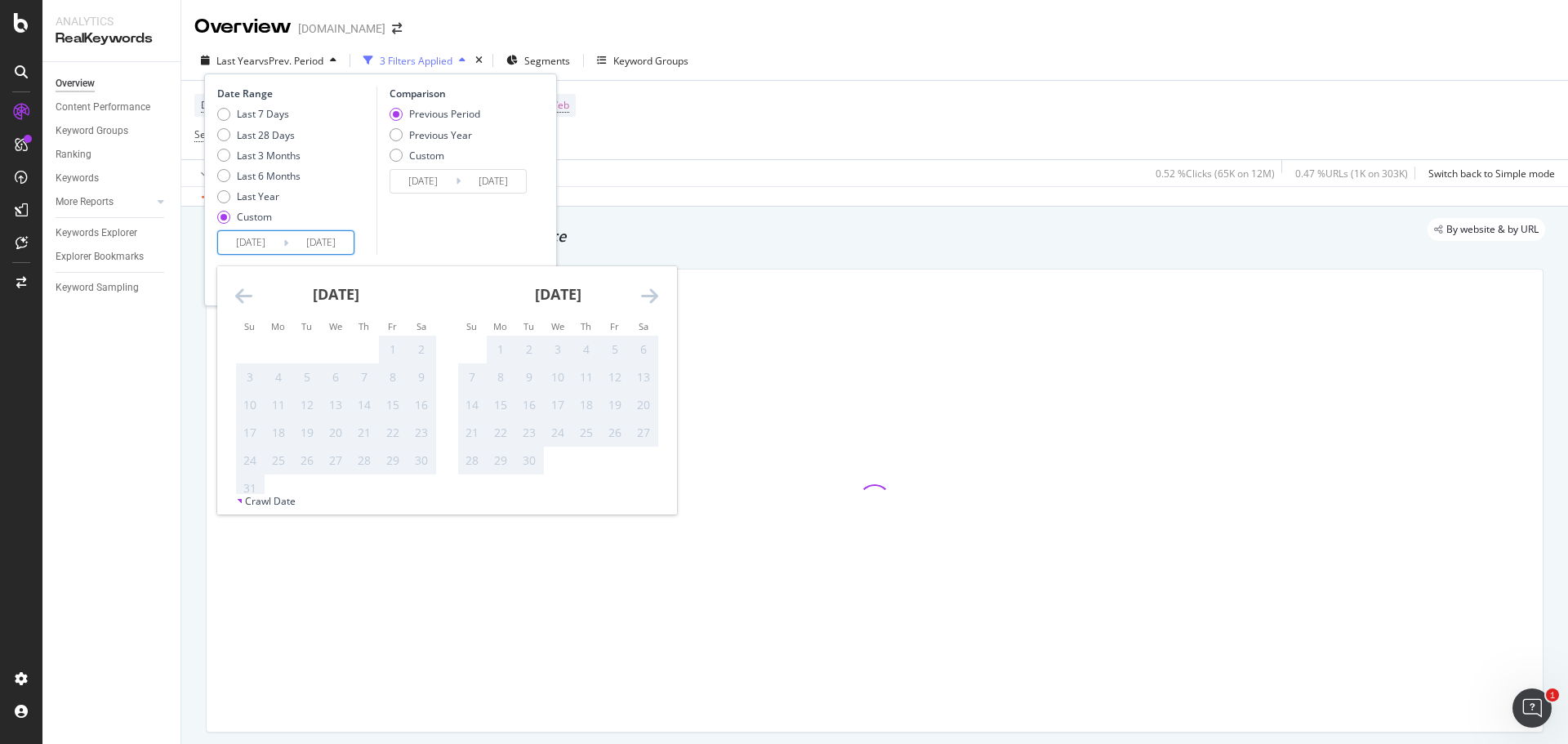 click at bounding box center [649, 296] 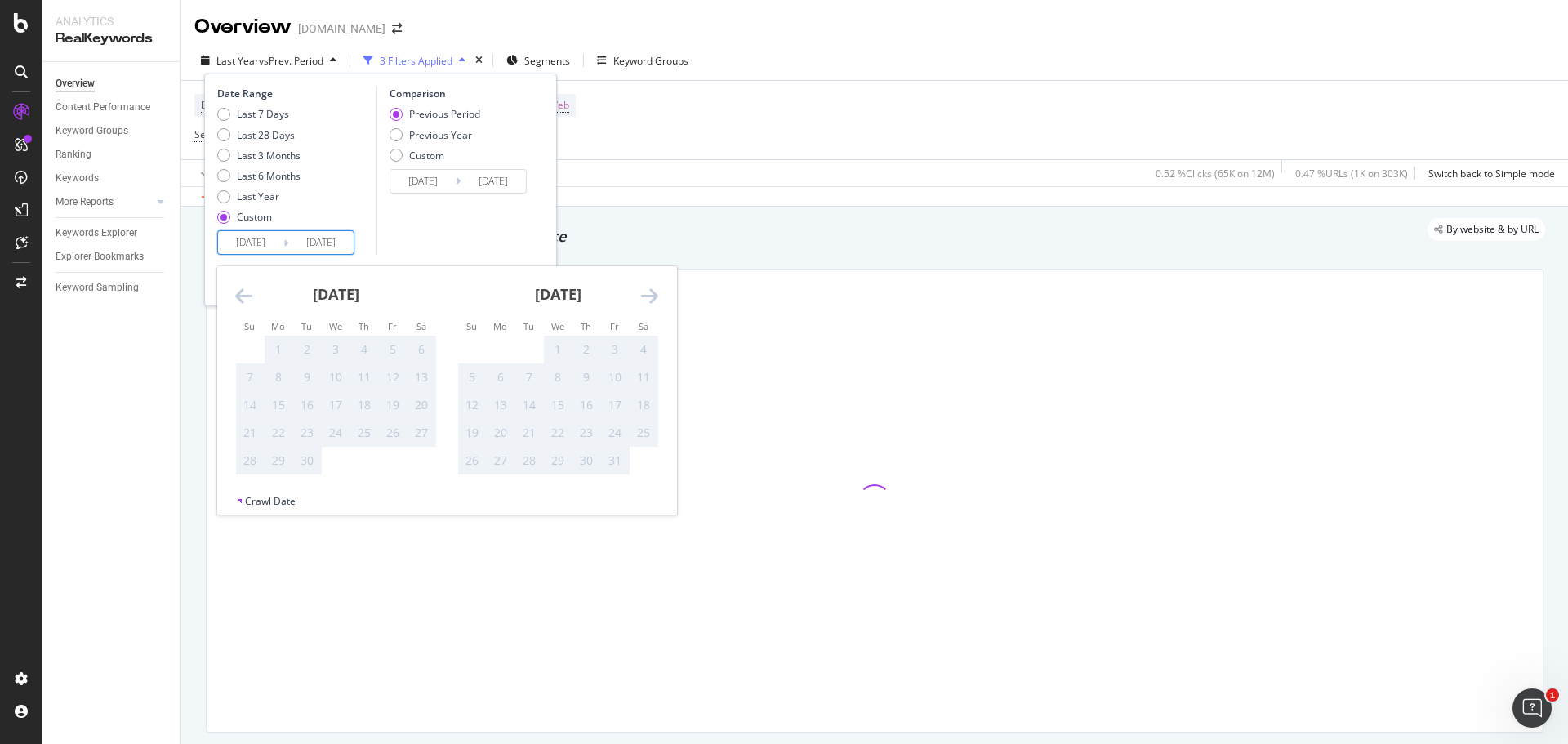 click at bounding box center (243, 296) 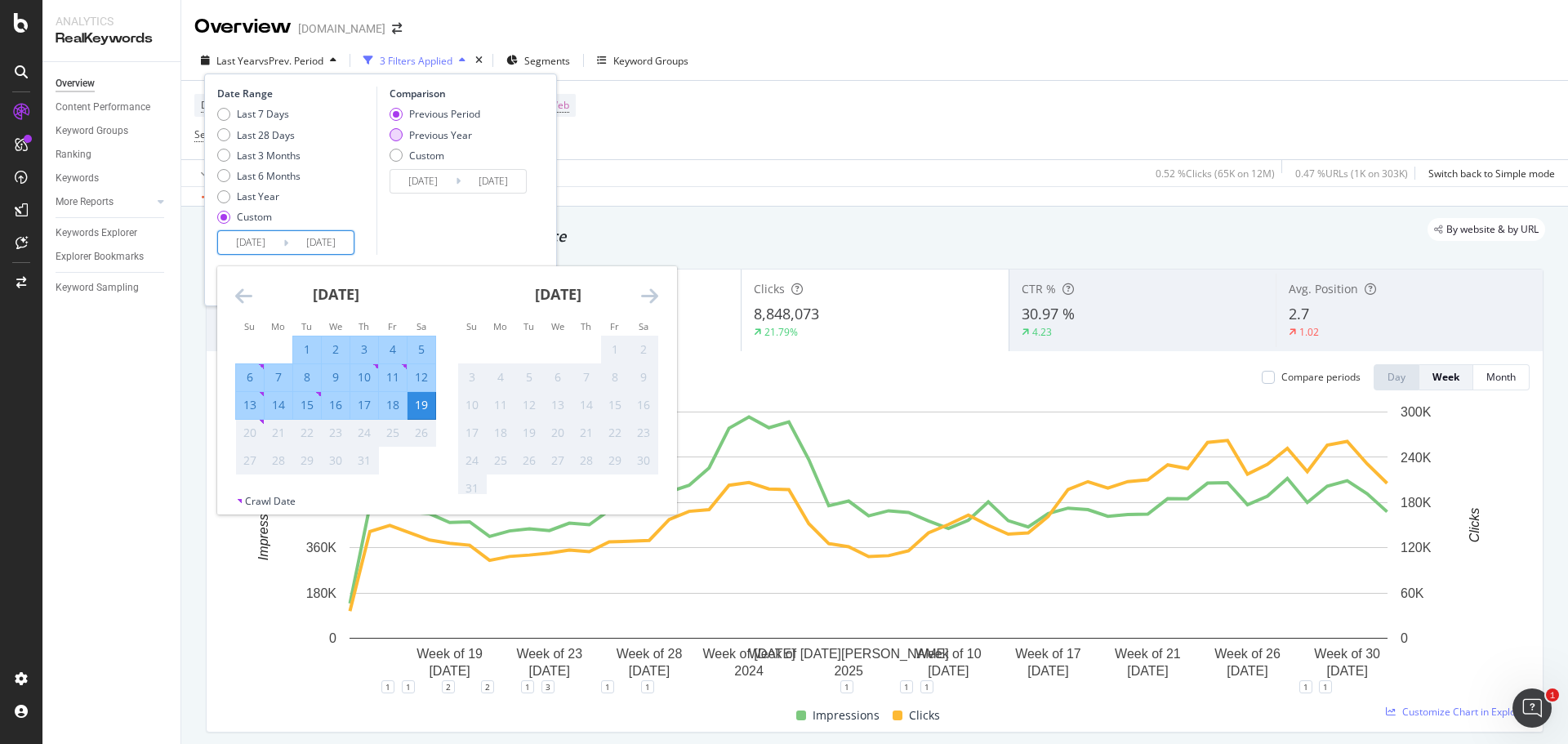 click at bounding box center (396, 135) 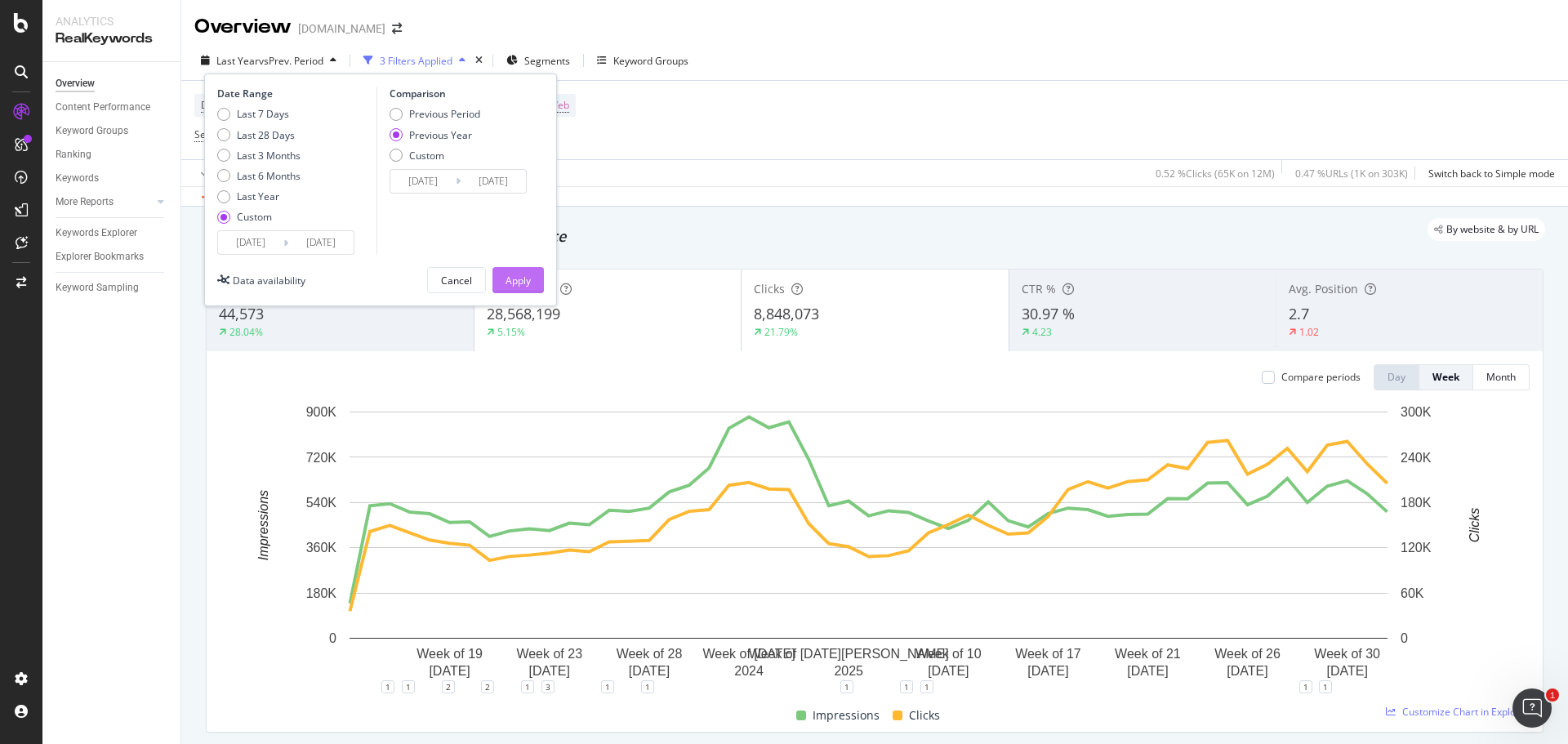 click on "Apply" at bounding box center [518, 280] 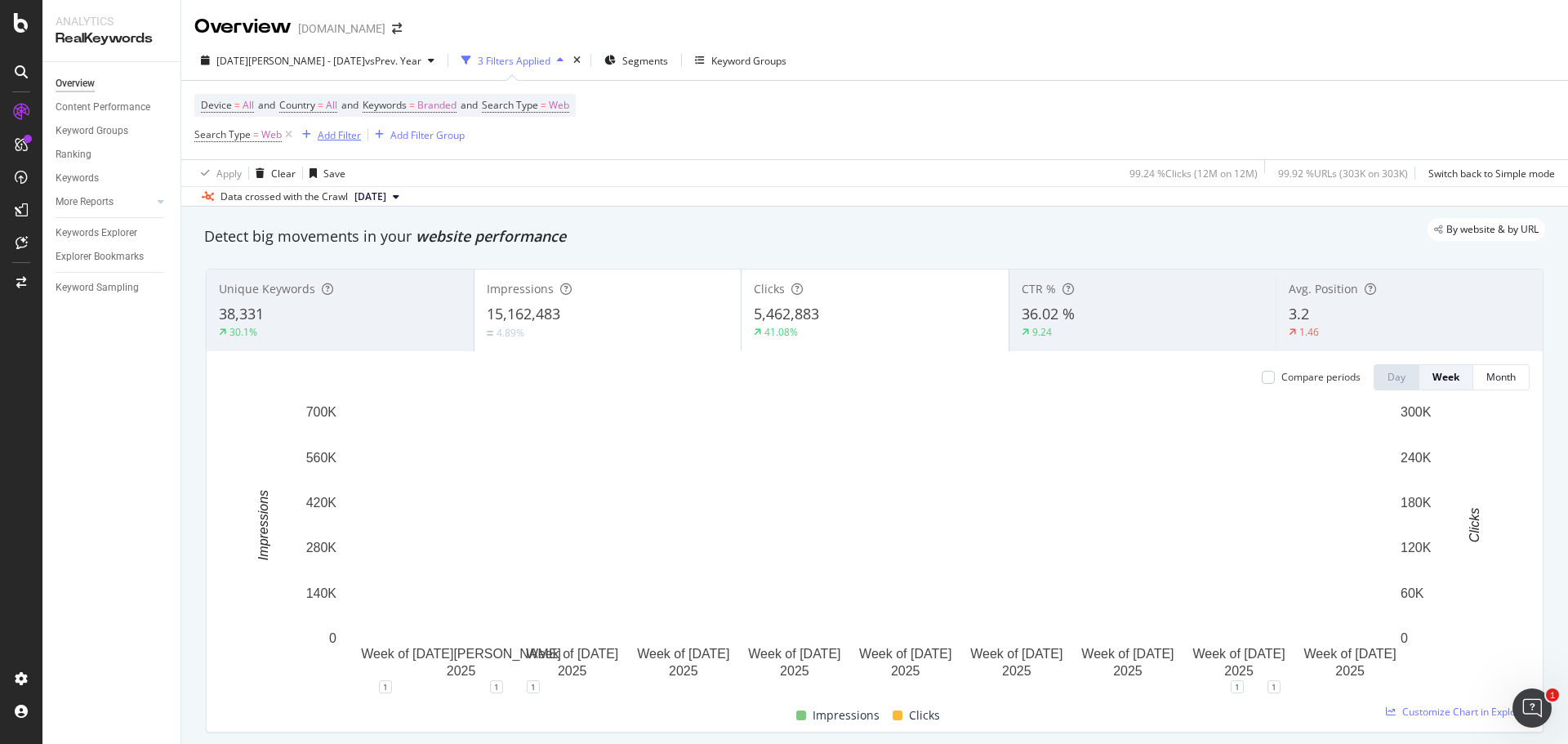 click on "Add Filter" at bounding box center [339, 135] 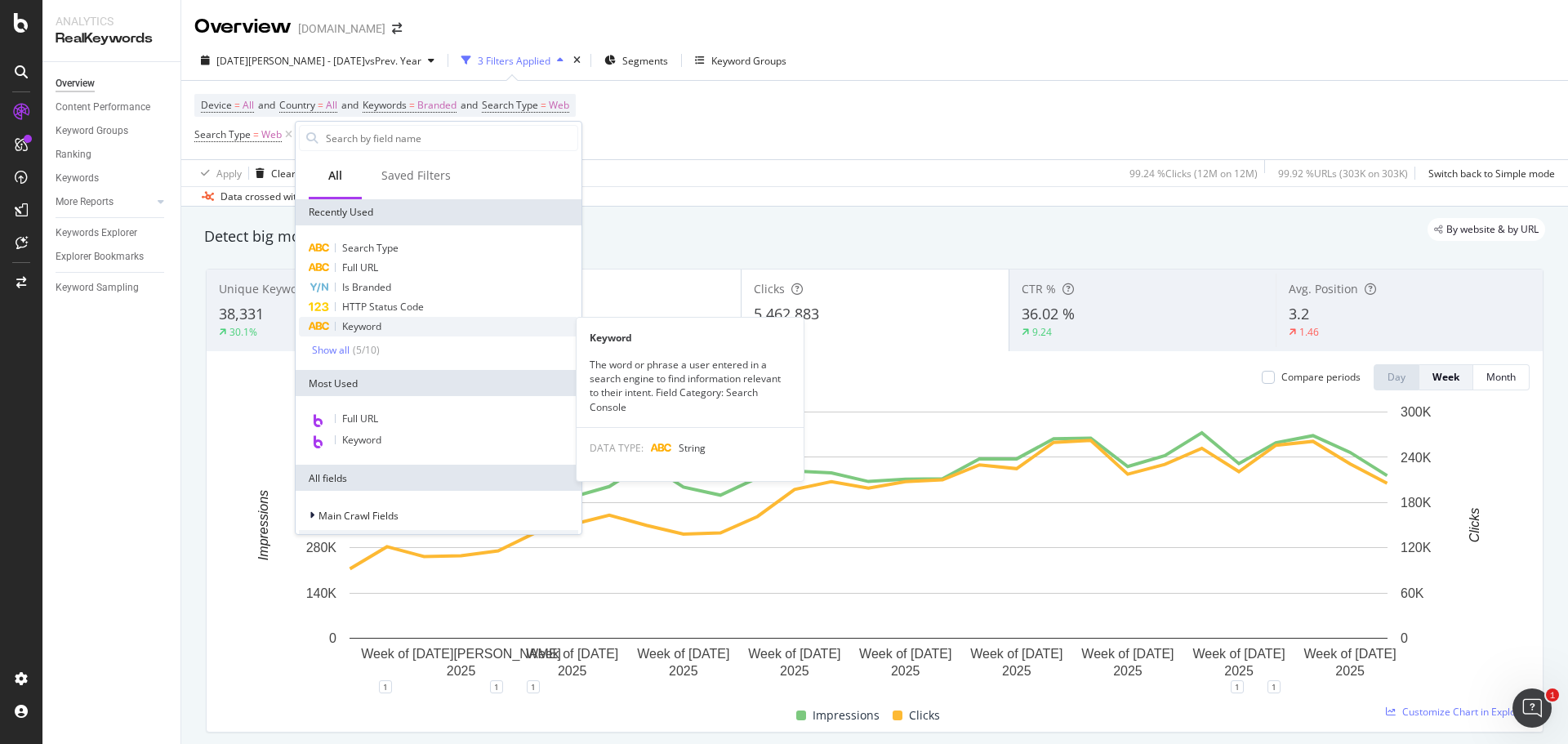 click on "Keyword" at bounding box center [362, 326] 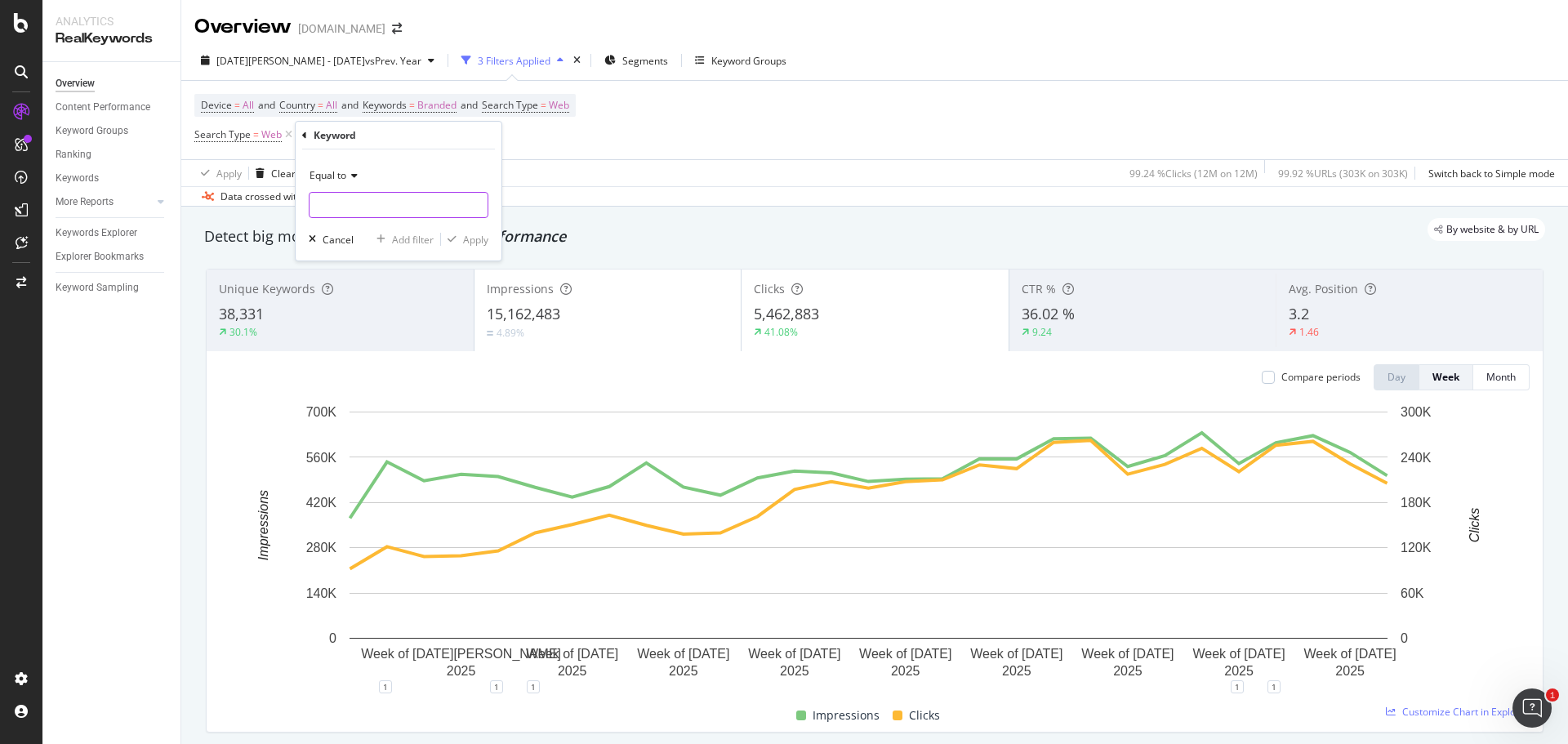 click at bounding box center [399, 205] 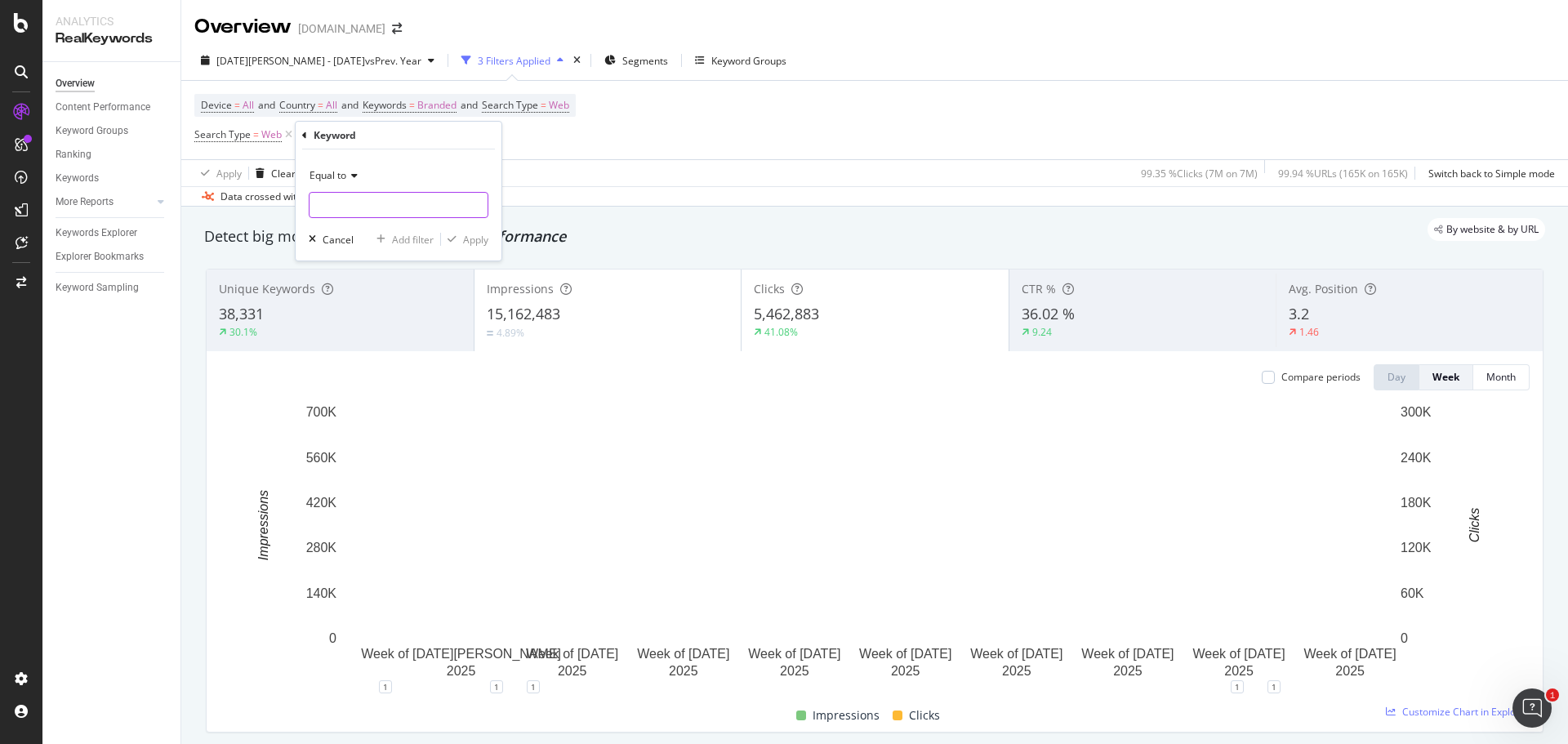 click at bounding box center [399, 205] 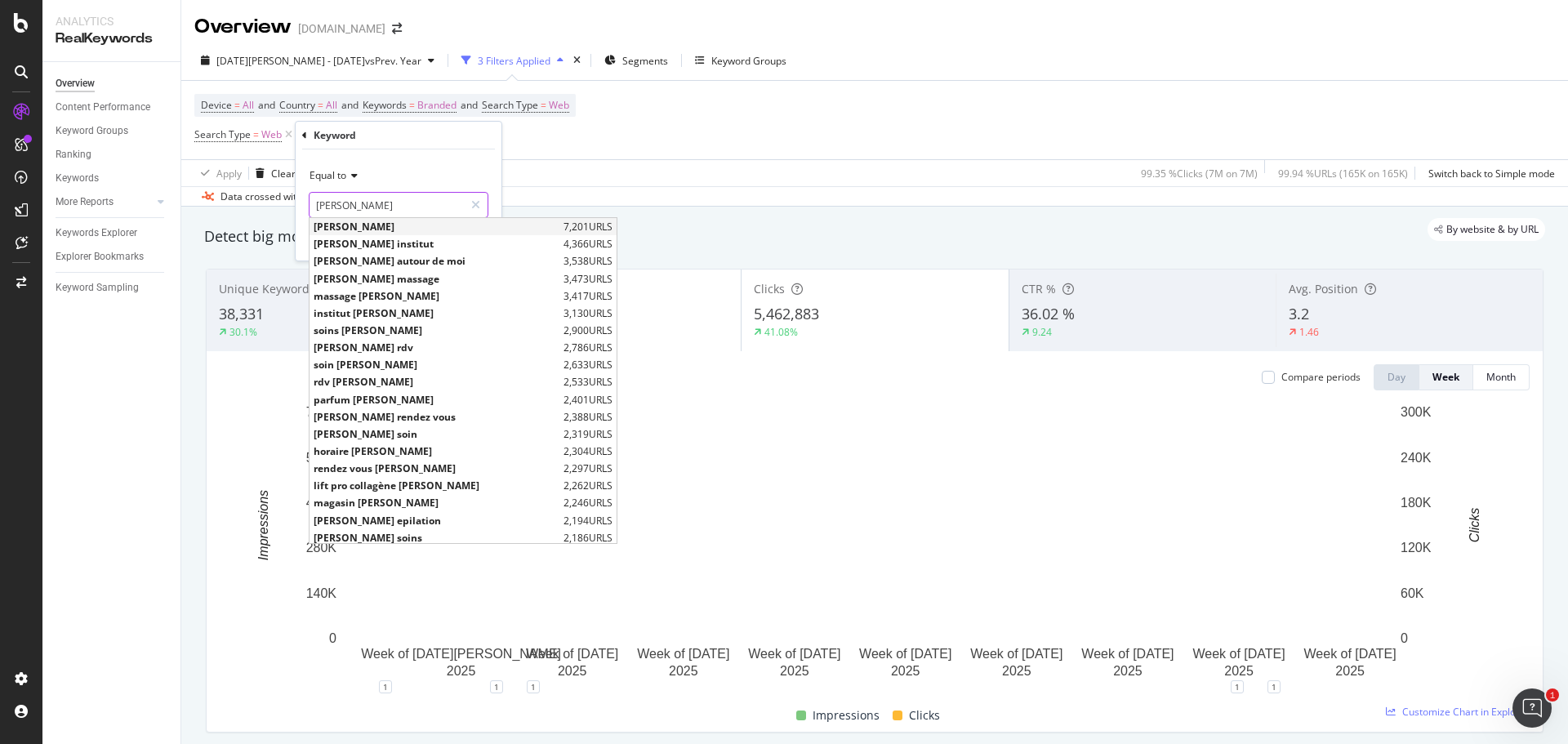 type on "[PERSON_NAME]" 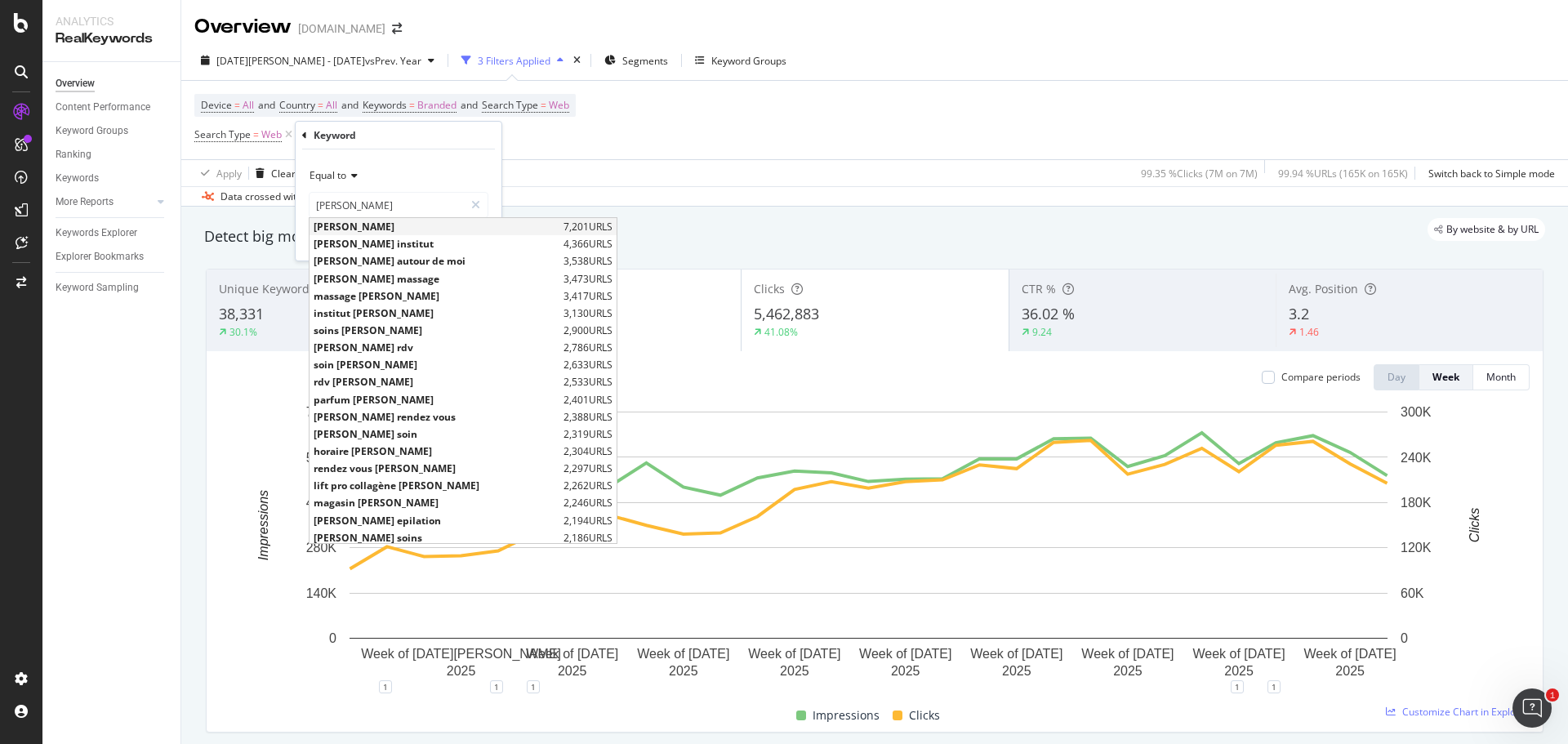 click on "[PERSON_NAME]" at bounding box center (436, 226) 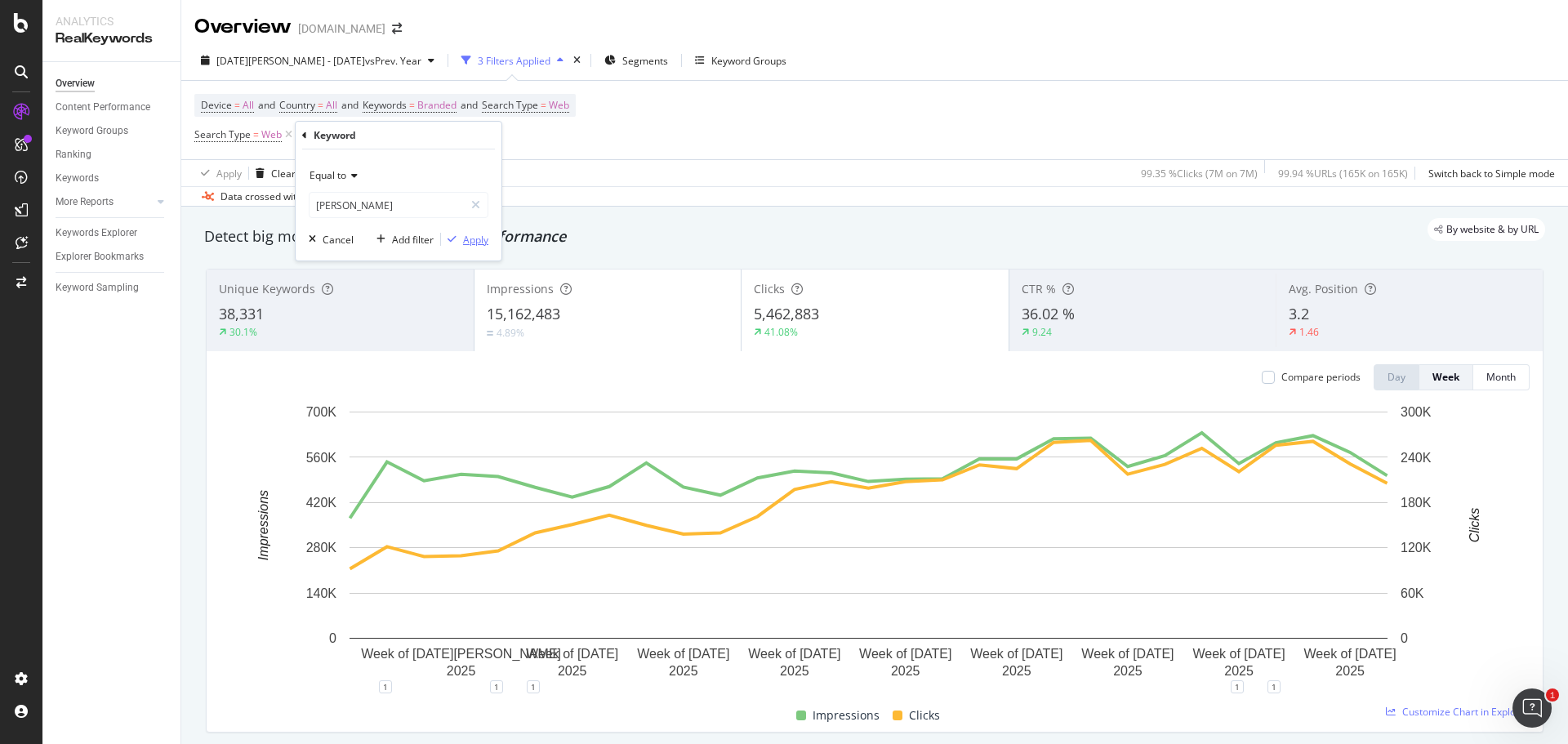 click on "Apply" at bounding box center (475, 239) 